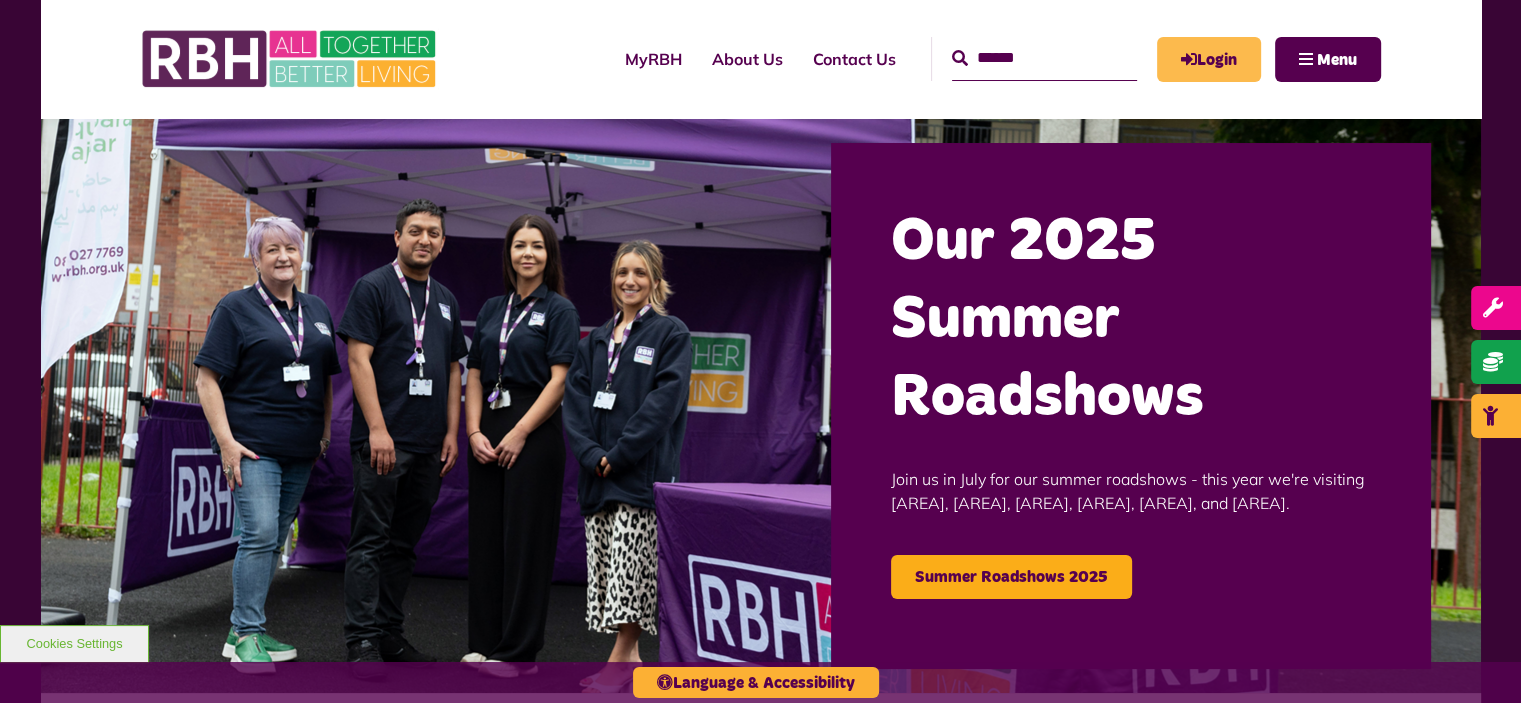 scroll, scrollTop: 0, scrollLeft: 0, axis: both 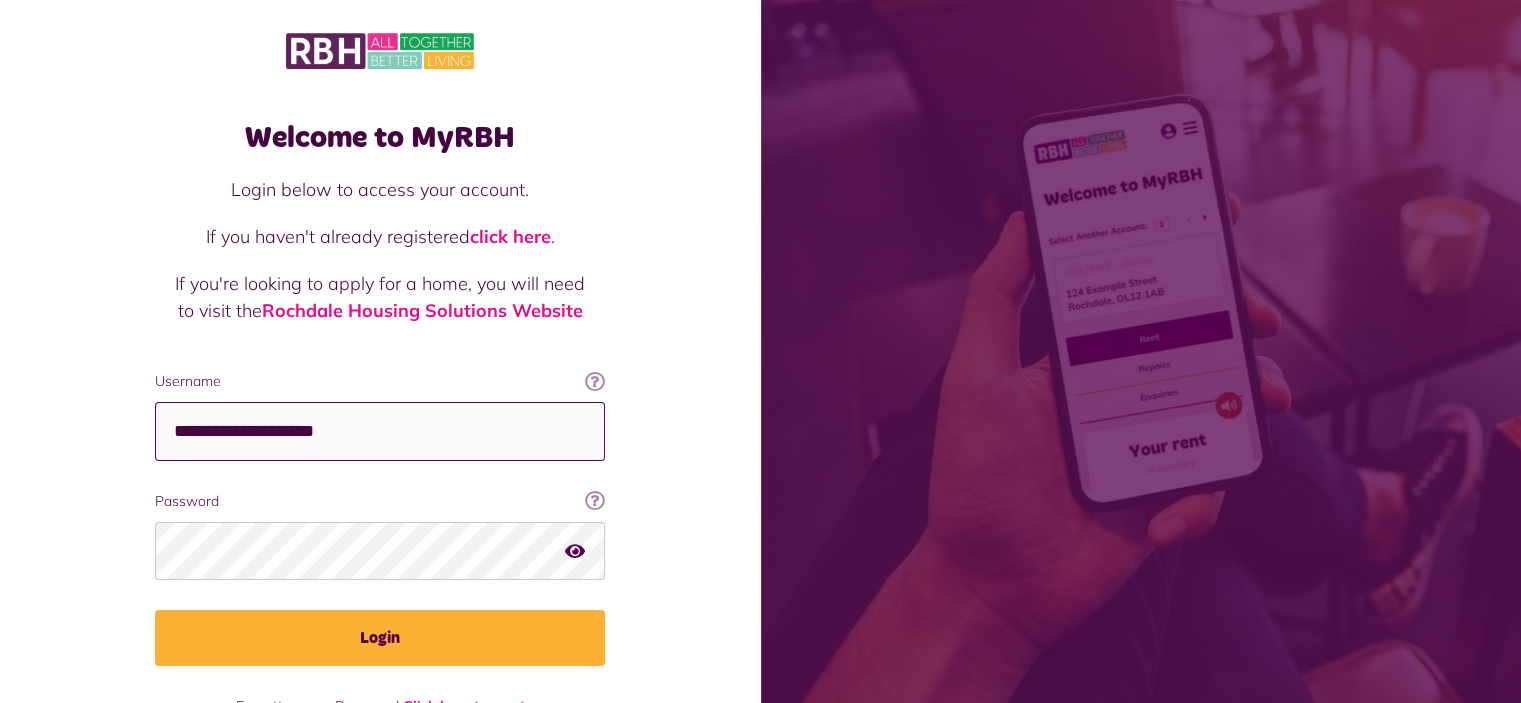 click on "**********" at bounding box center [380, 431] 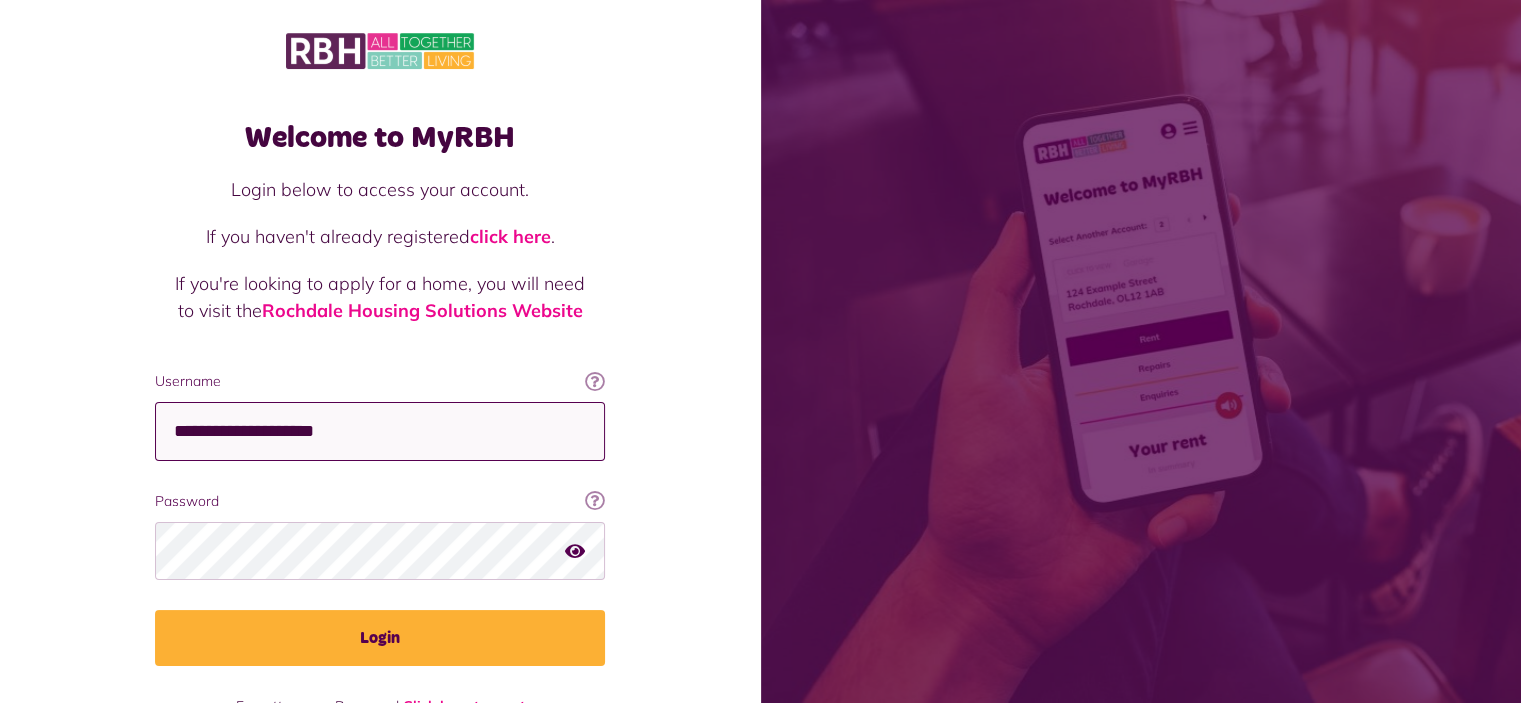 type on "**********" 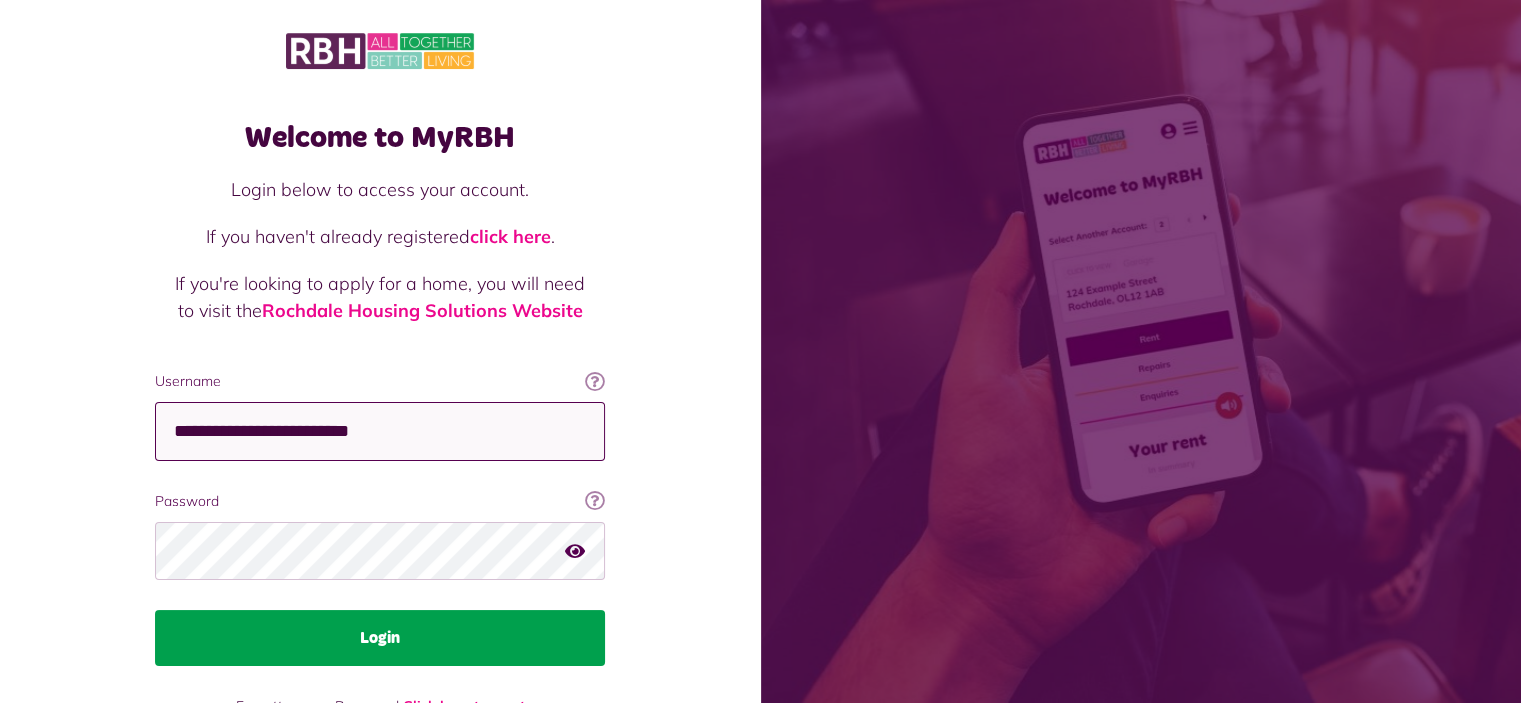 scroll, scrollTop: 3, scrollLeft: 0, axis: vertical 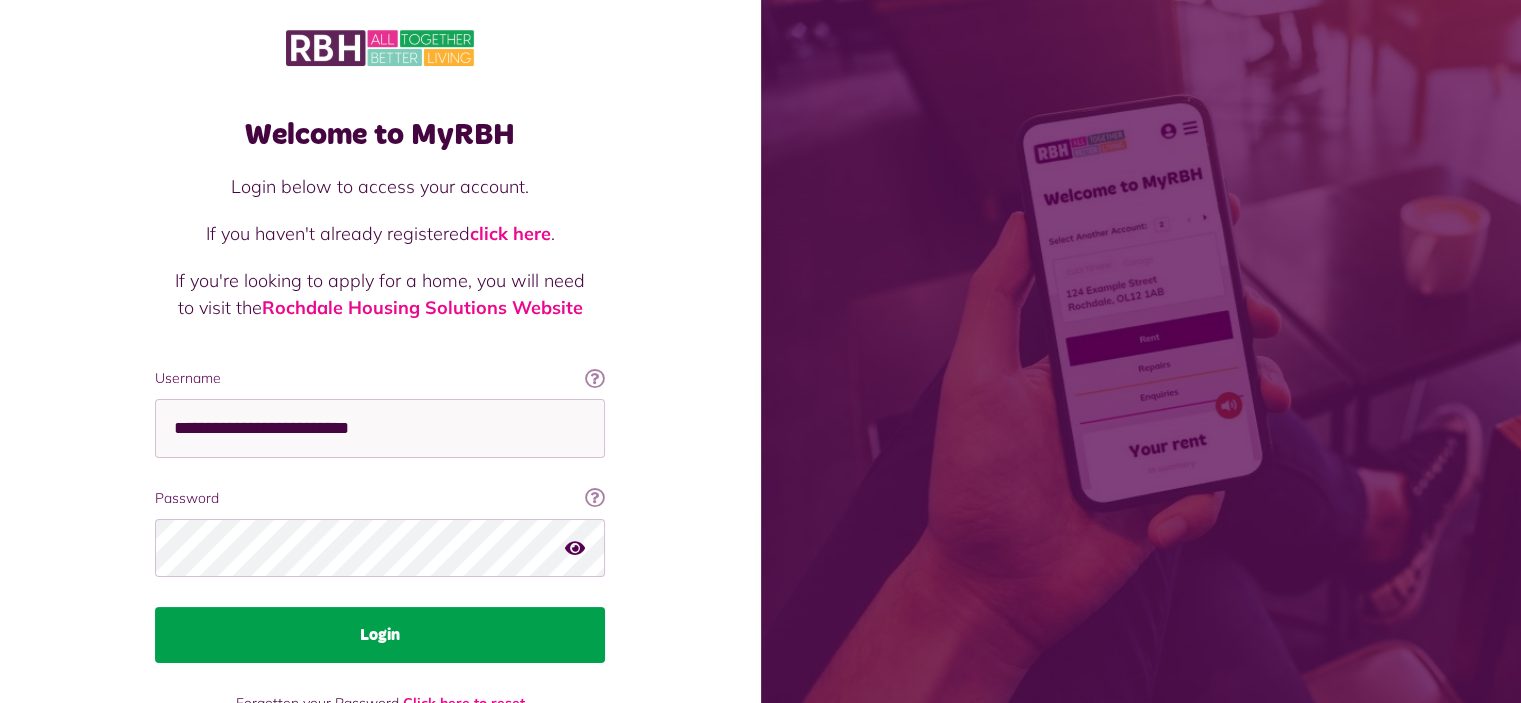 click on "Login" at bounding box center (380, 635) 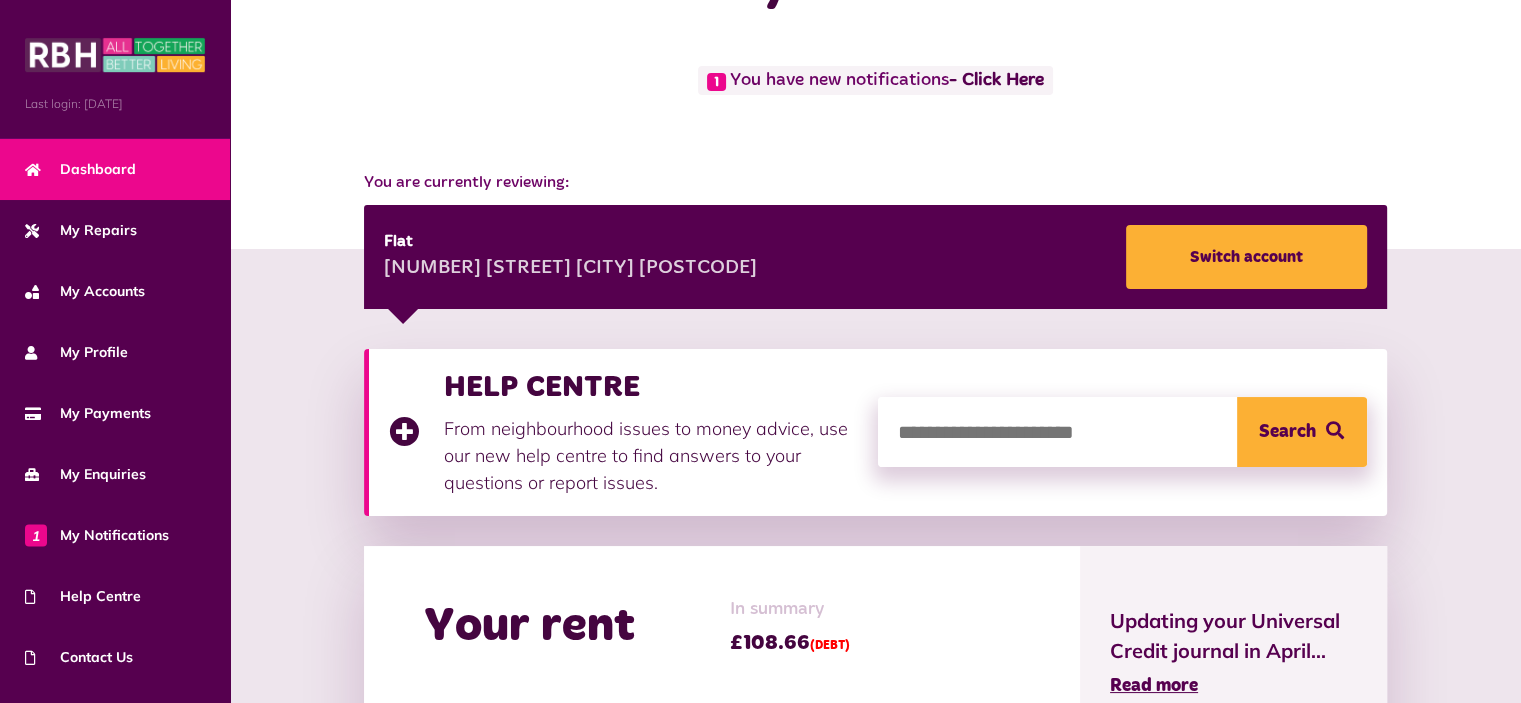 scroll, scrollTop: 100, scrollLeft: 0, axis: vertical 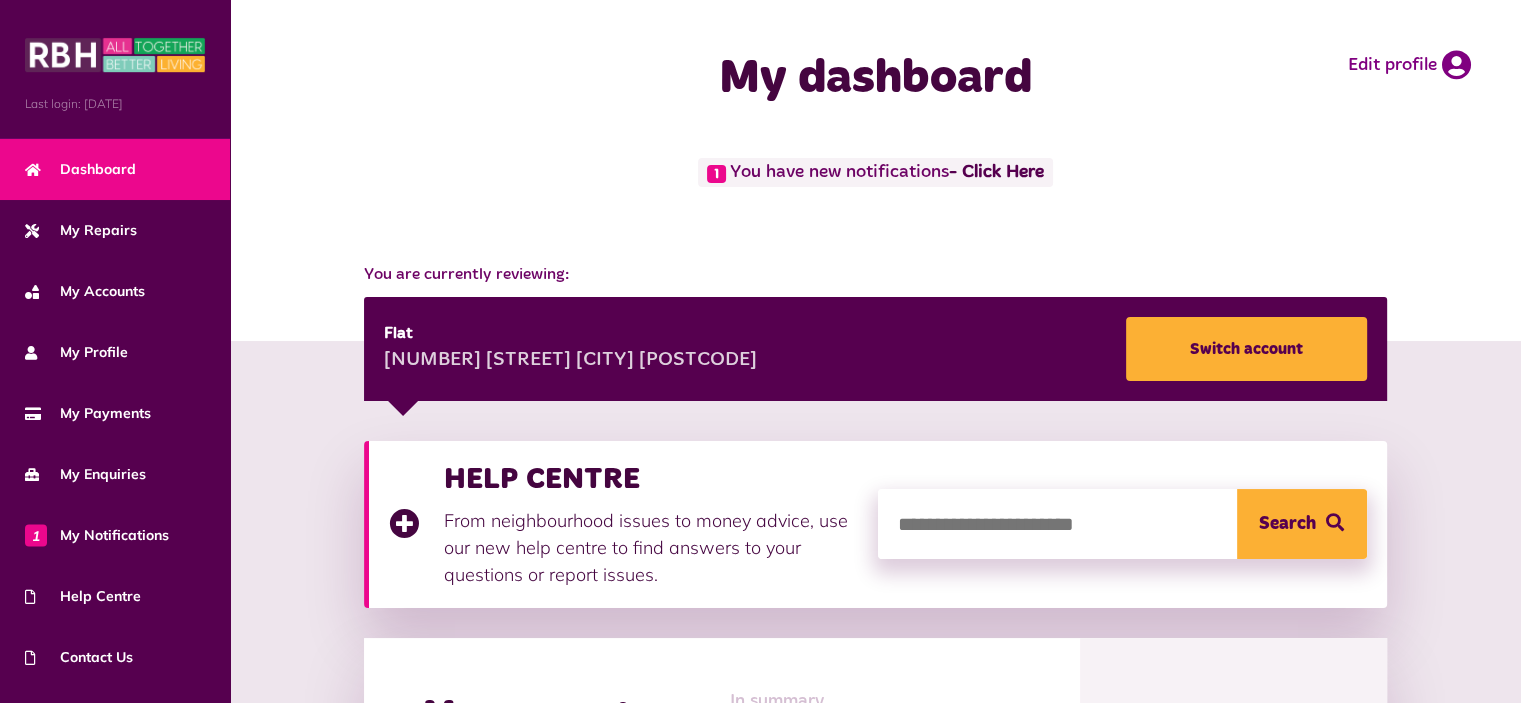 drag, startPoint x: 360, startPoint y: 256, endPoint x: 365, endPoint y: 285, distance: 29.427877 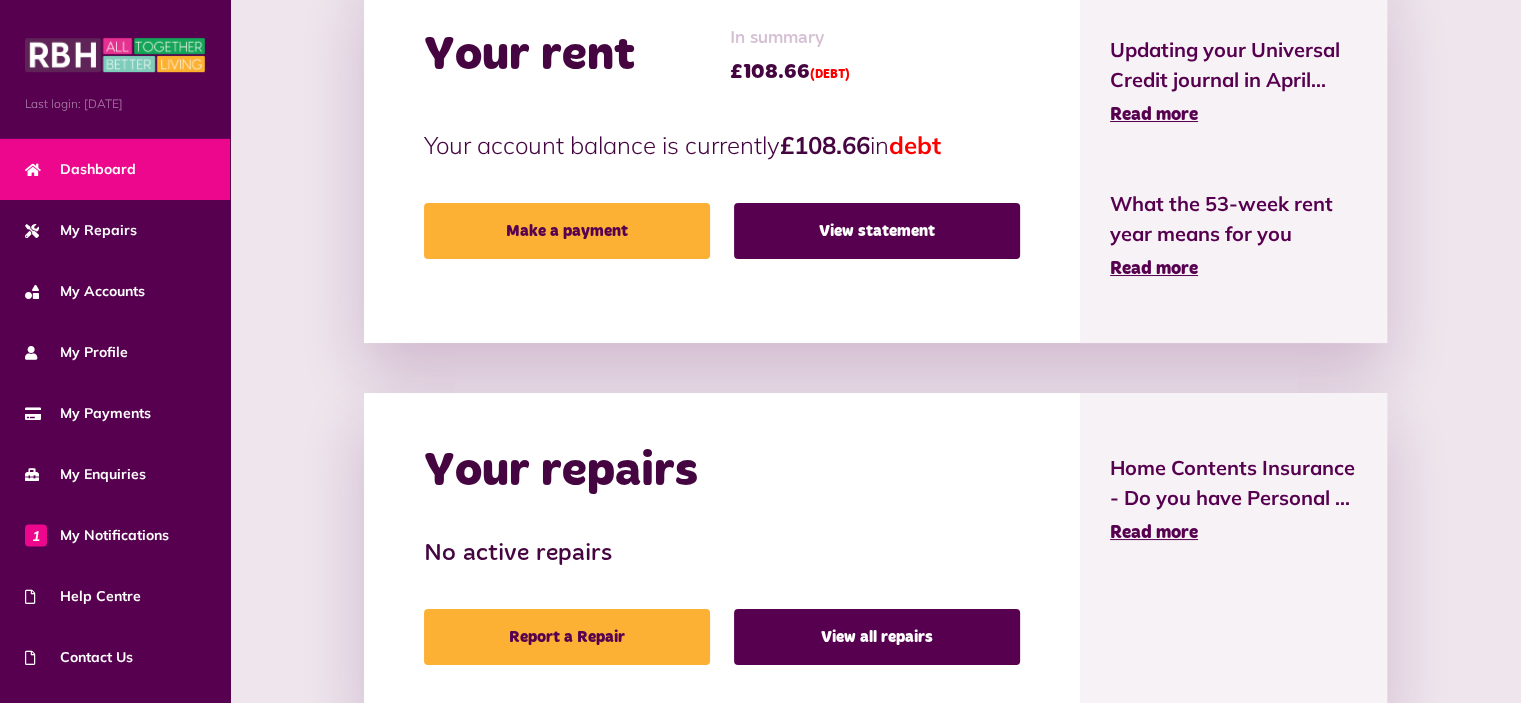 scroll, scrollTop: 600, scrollLeft: 0, axis: vertical 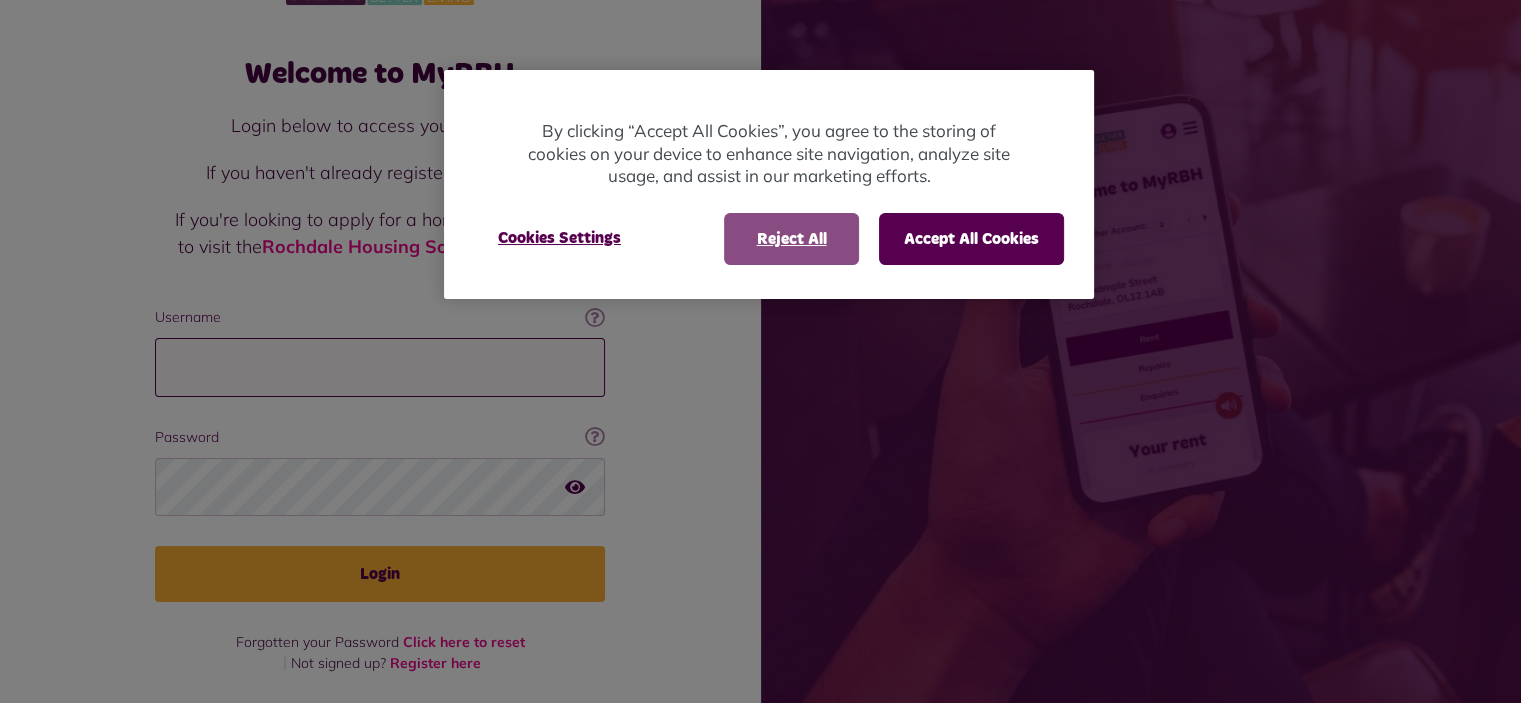 type on "**********" 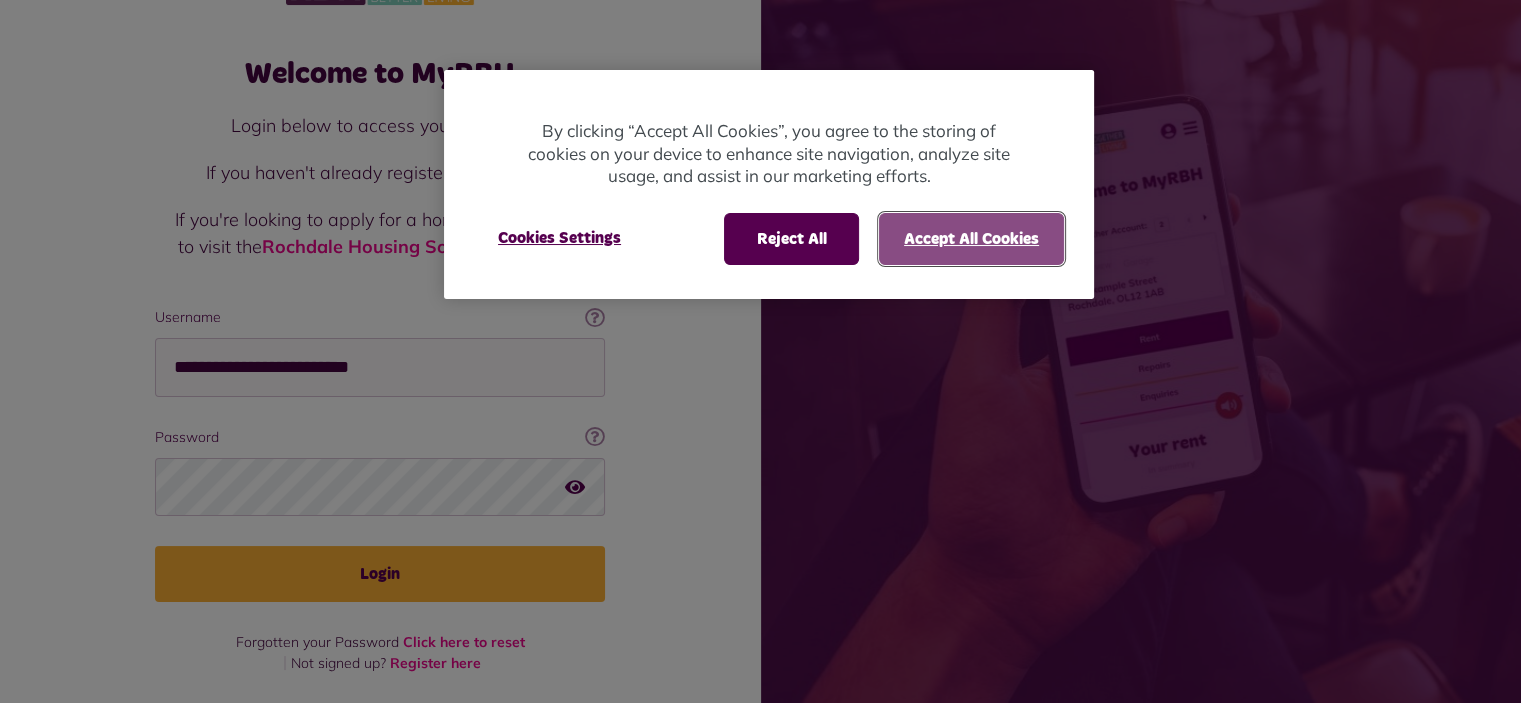 click on "Accept All Cookies" at bounding box center [971, 239] 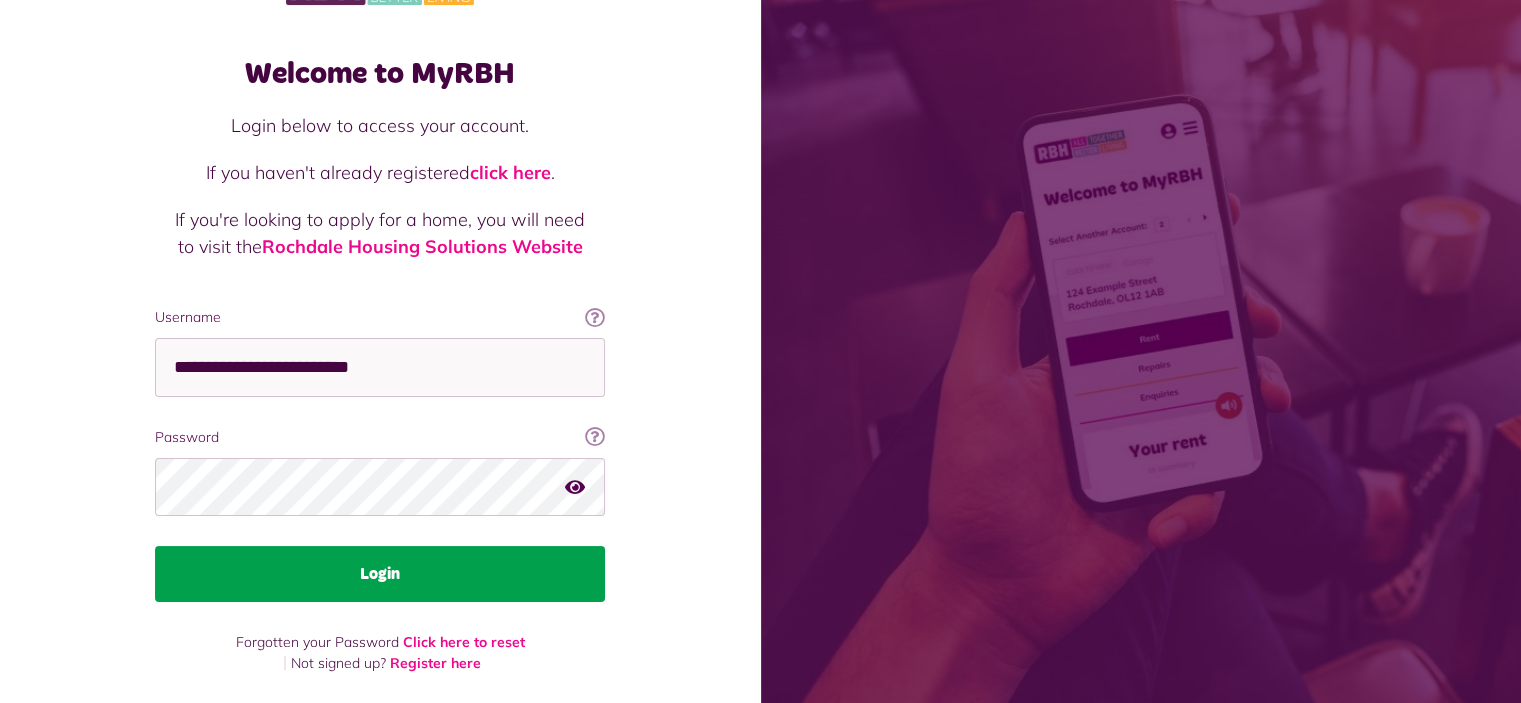 click on "Login" at bounding box center [380, 574] 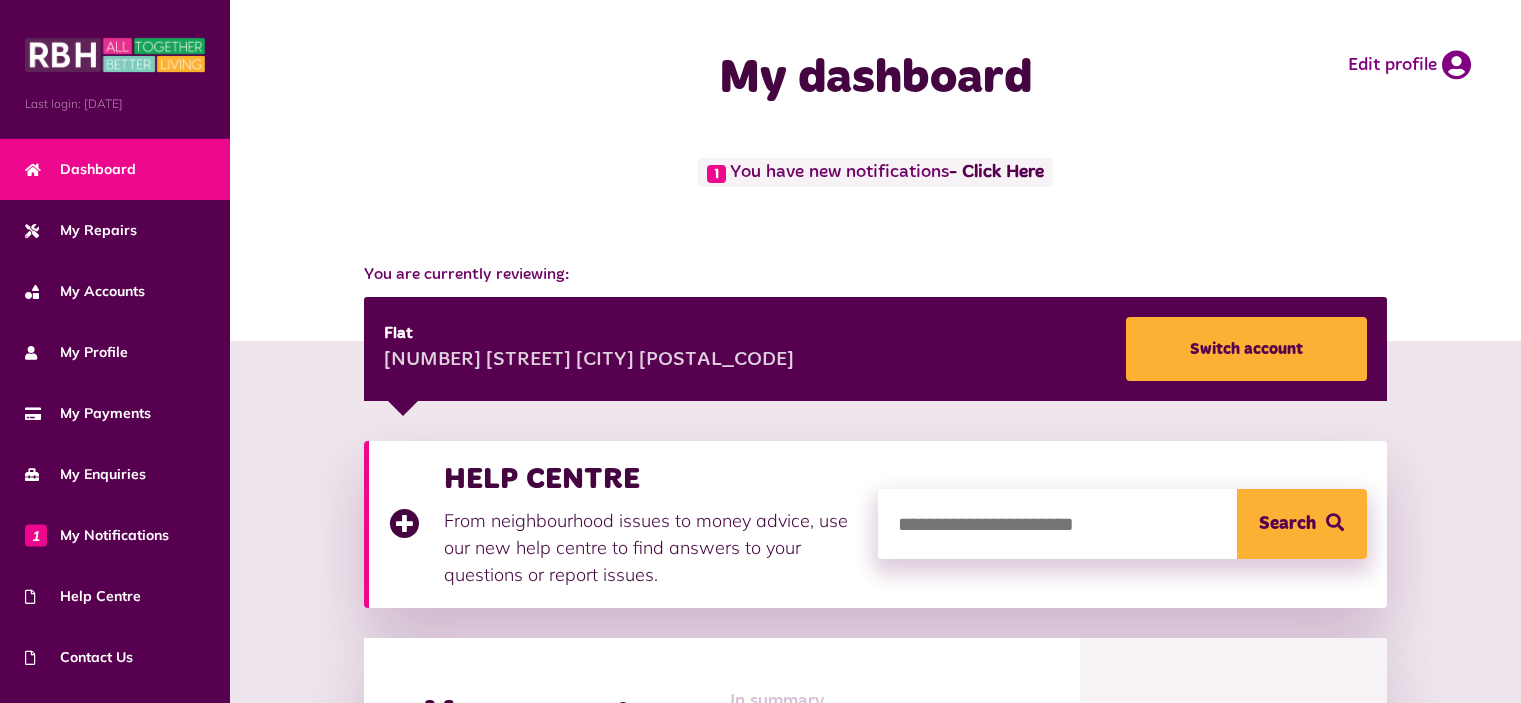 scroll, scrollTop: 0, scrollLeft: 0, axis: both 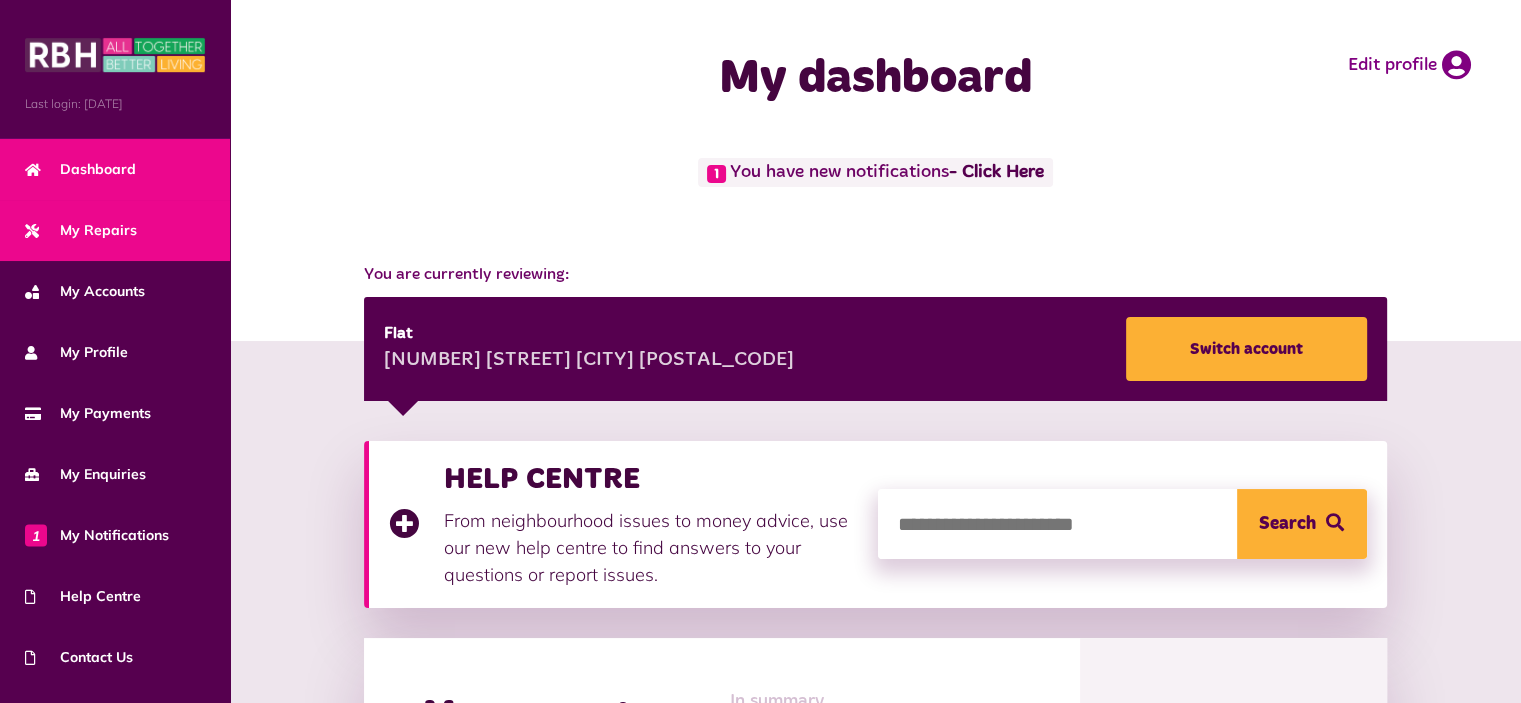 click on "My Repairs" at bounding box center [115, 230] 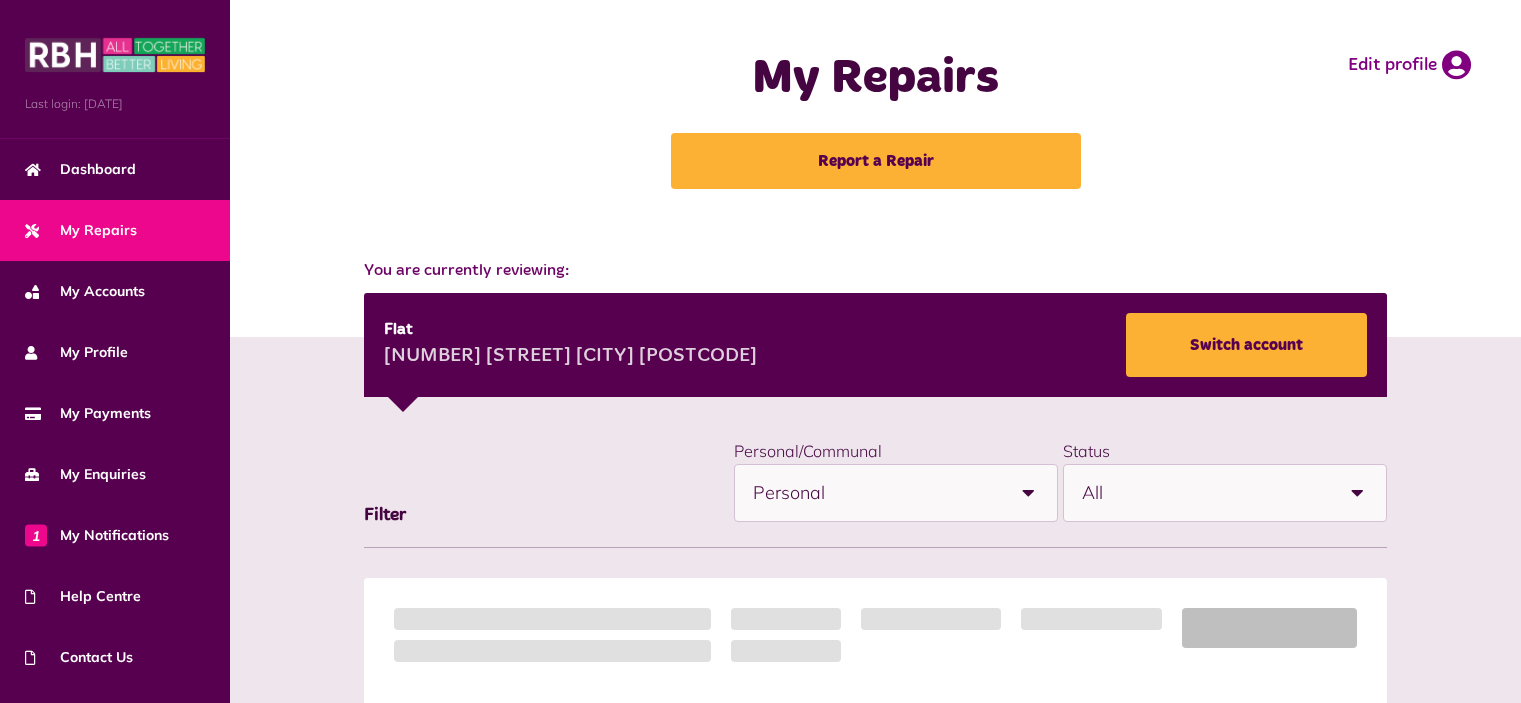 scroll, scrollTop: 0, scrollLeft: 0, axis: both 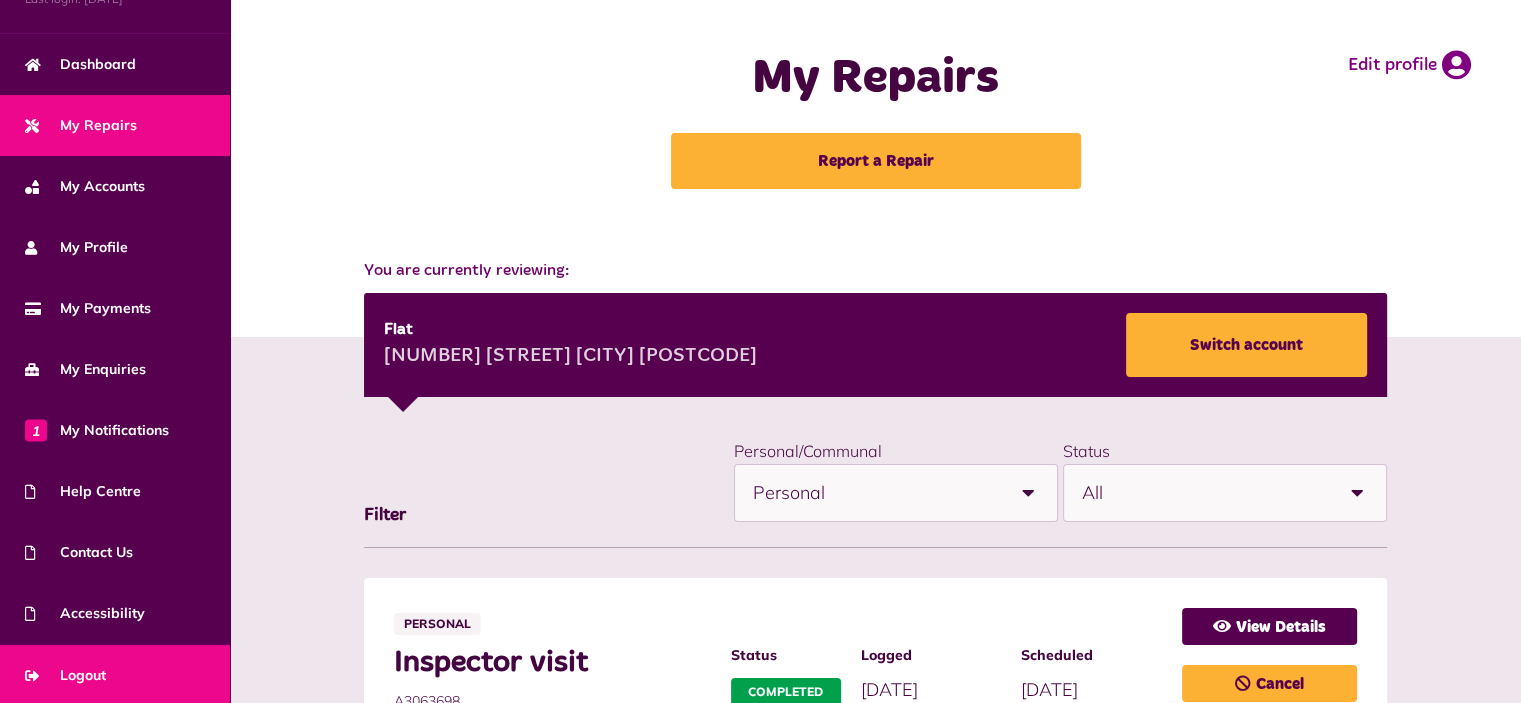 click on "Logout" at bounding box center [115, 675] 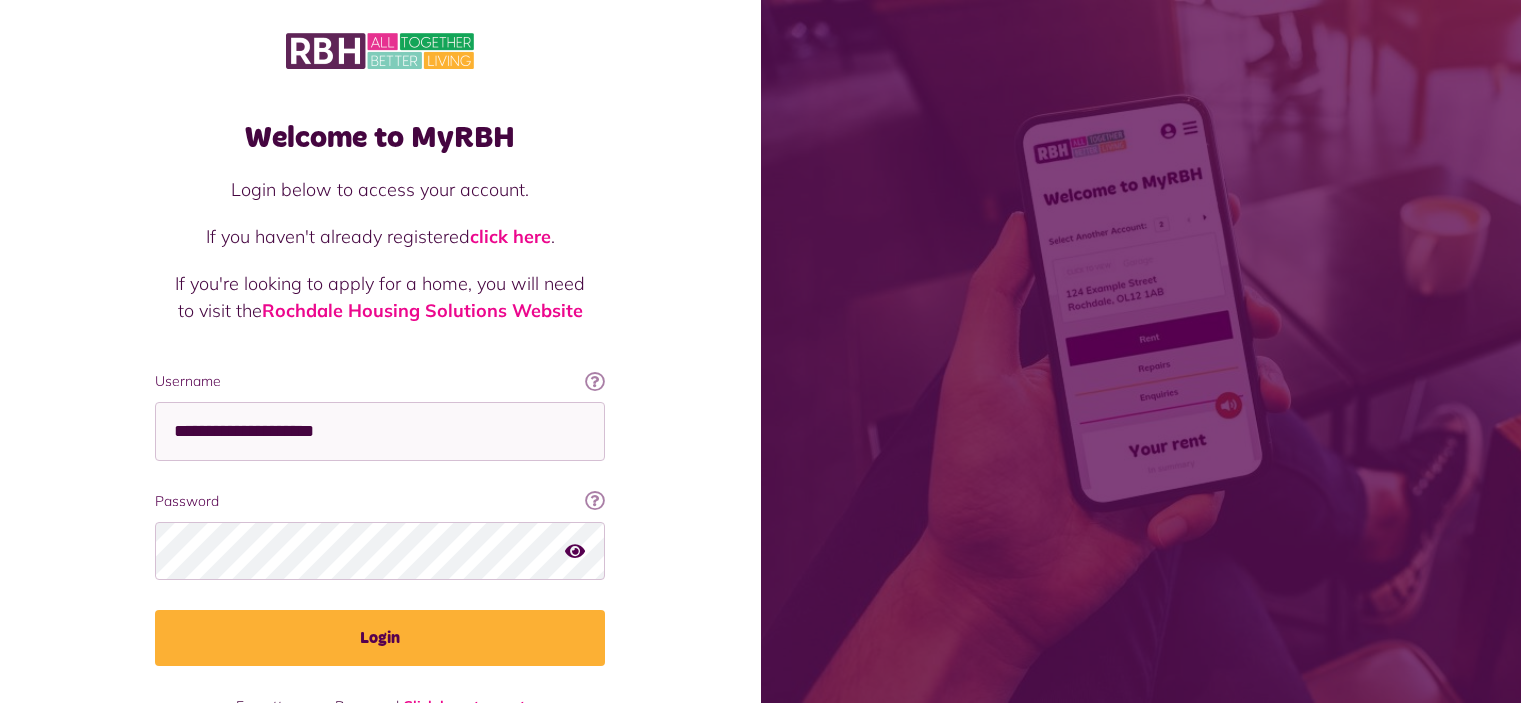 scroll, scrollTop: 0, scrollLeft: 0, axis: both 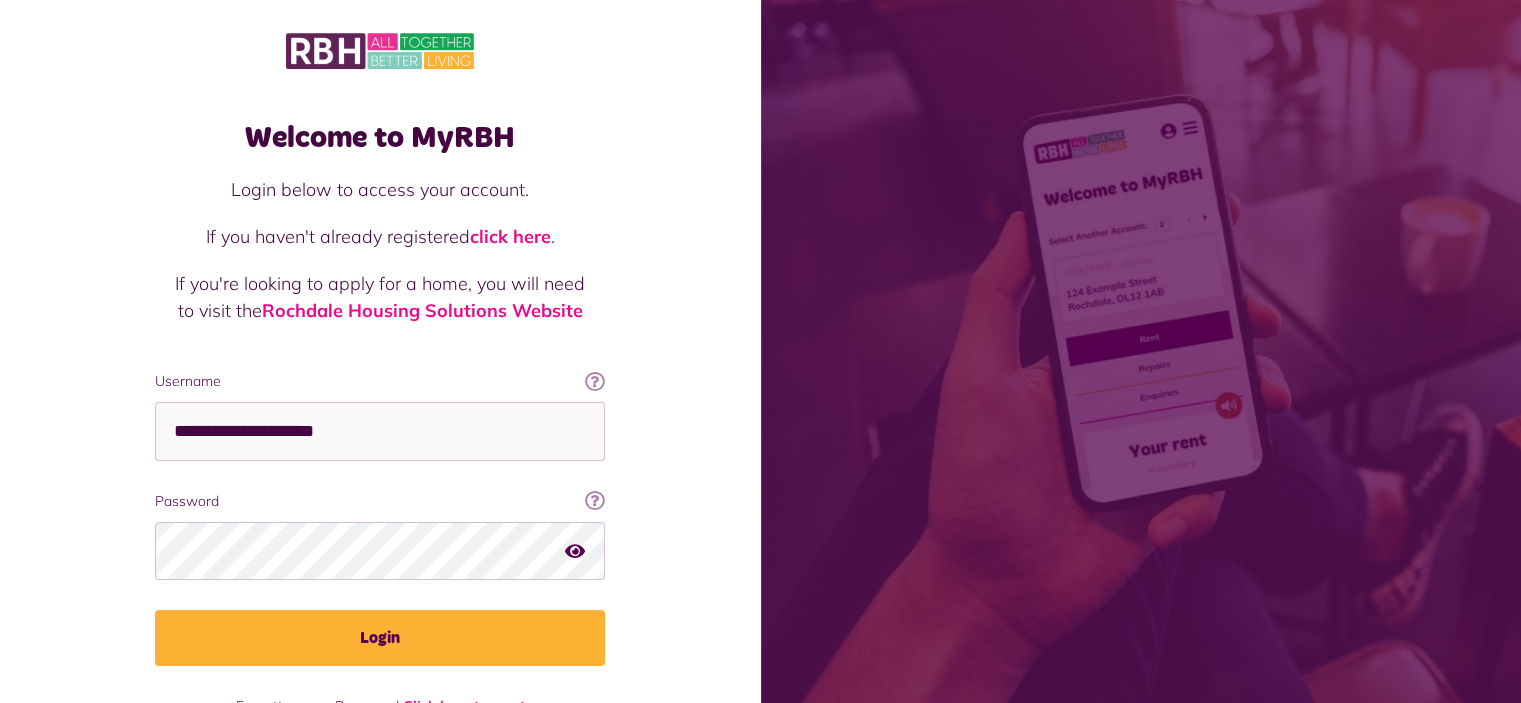 click on "**********" at bounding box center (380, 431) 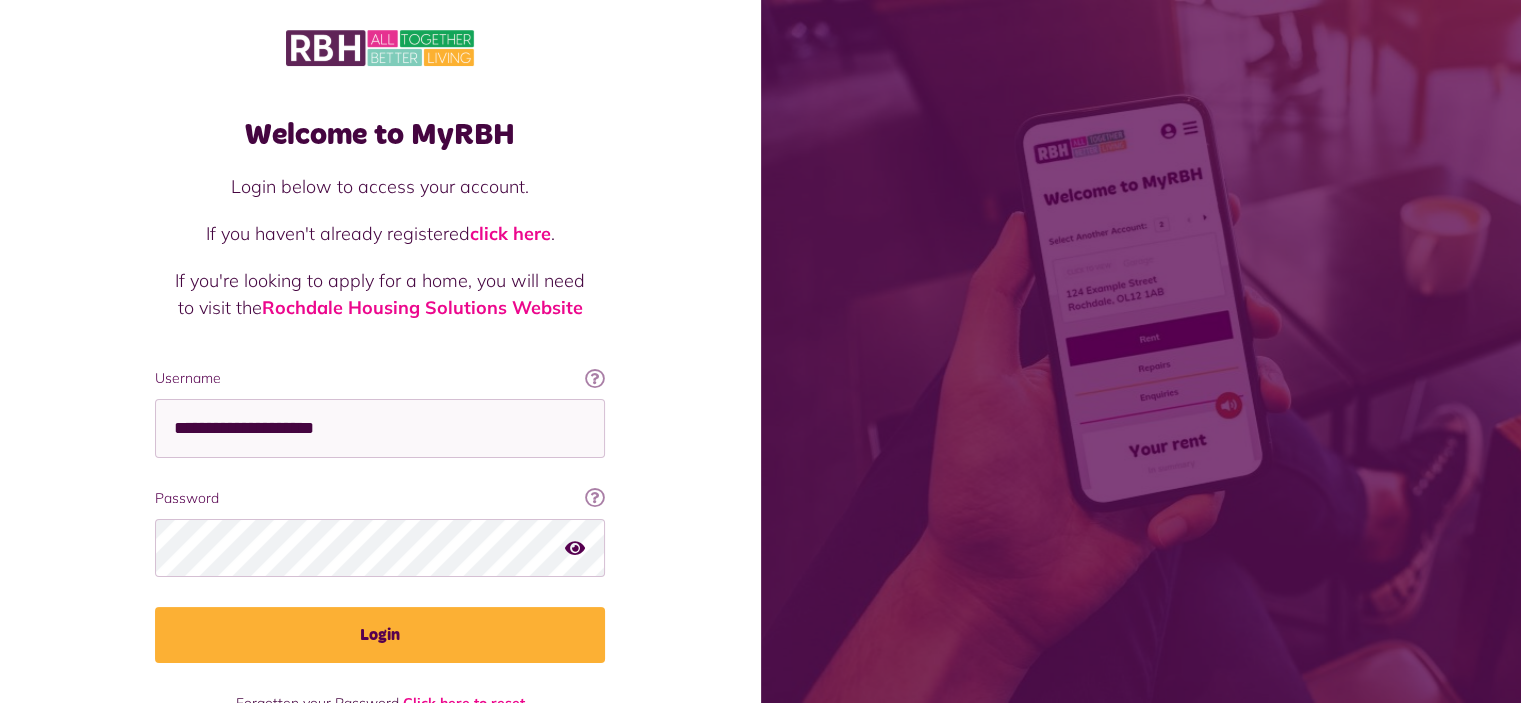 type on "**********" 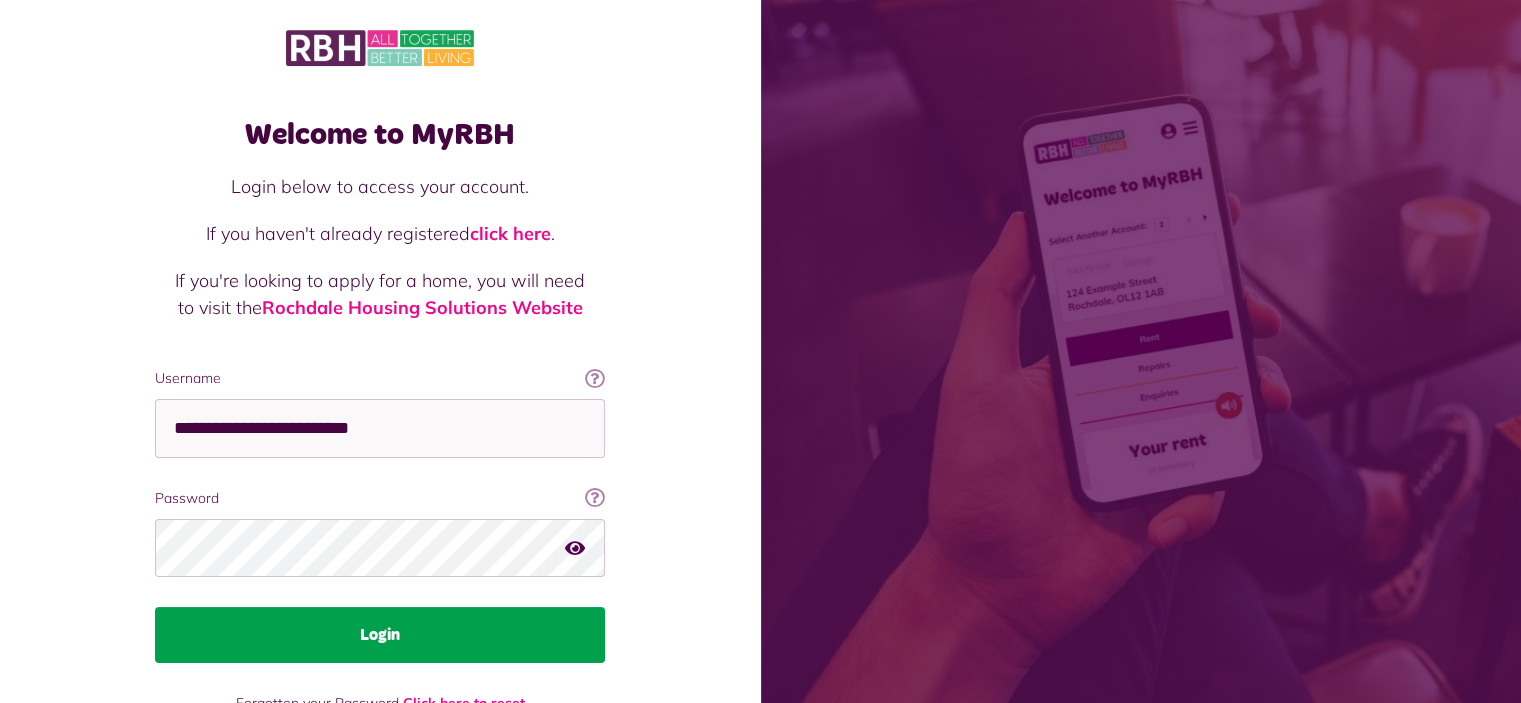 click on "Login" at bounding box center [380, 635] 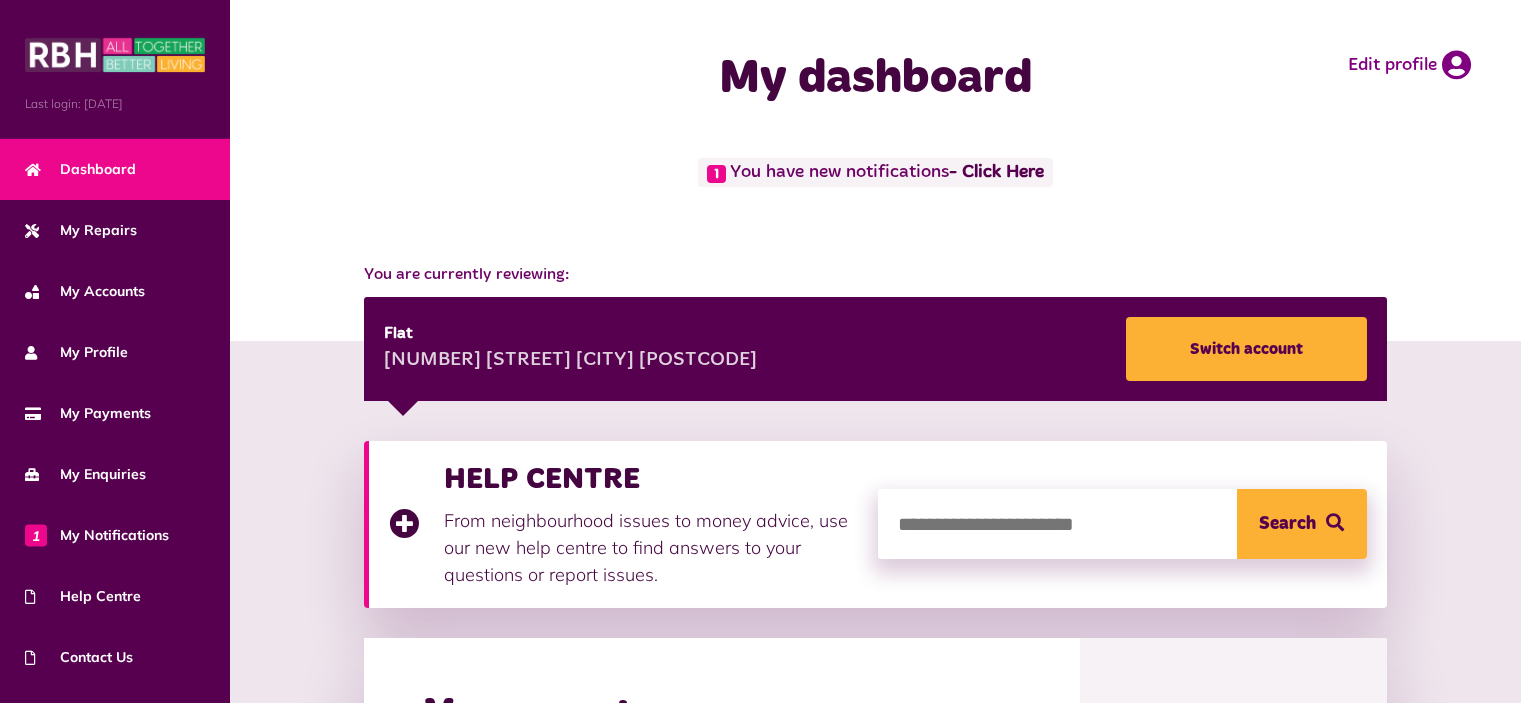 scroll, scrollTop: 0, scrollLeft: 0, axis: both 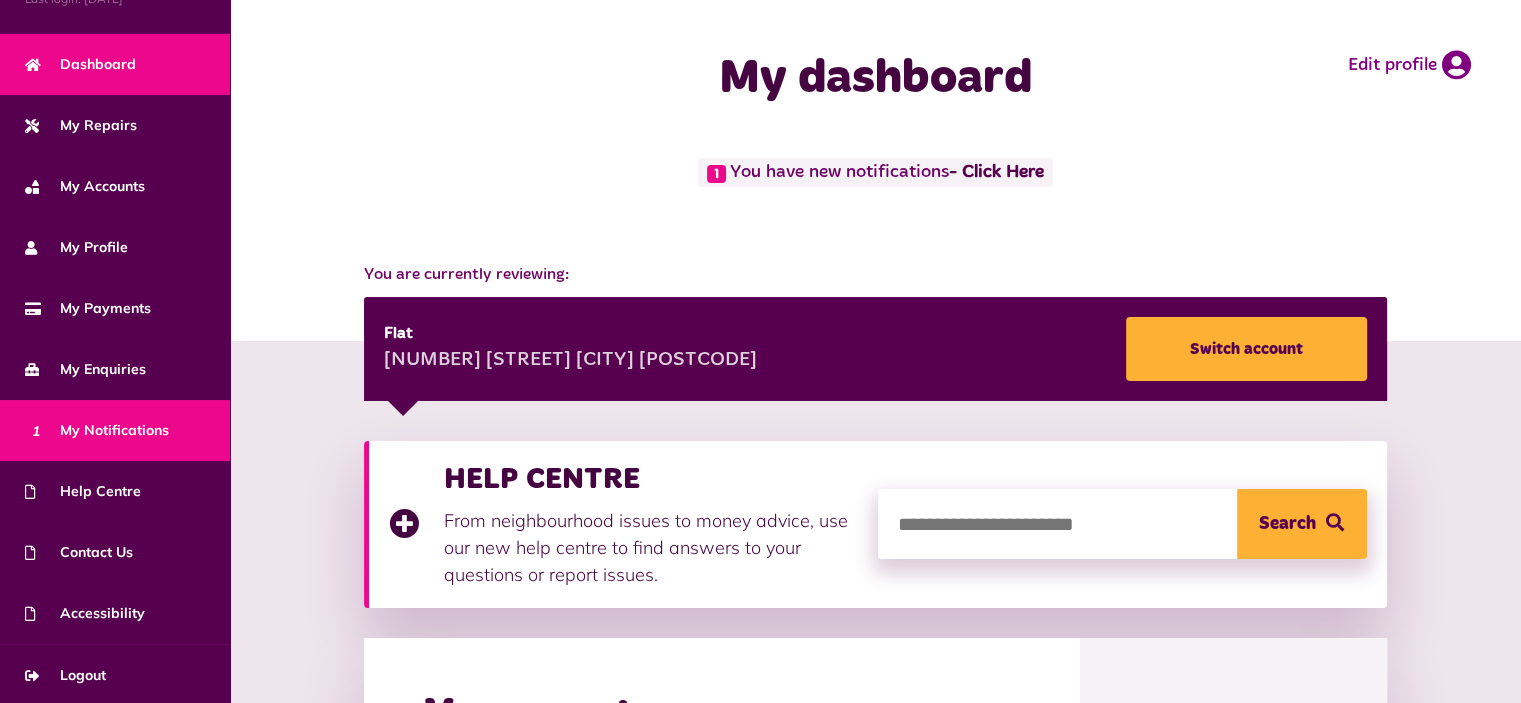 click on "1  My Notifications" at bounding box center (115, 430) 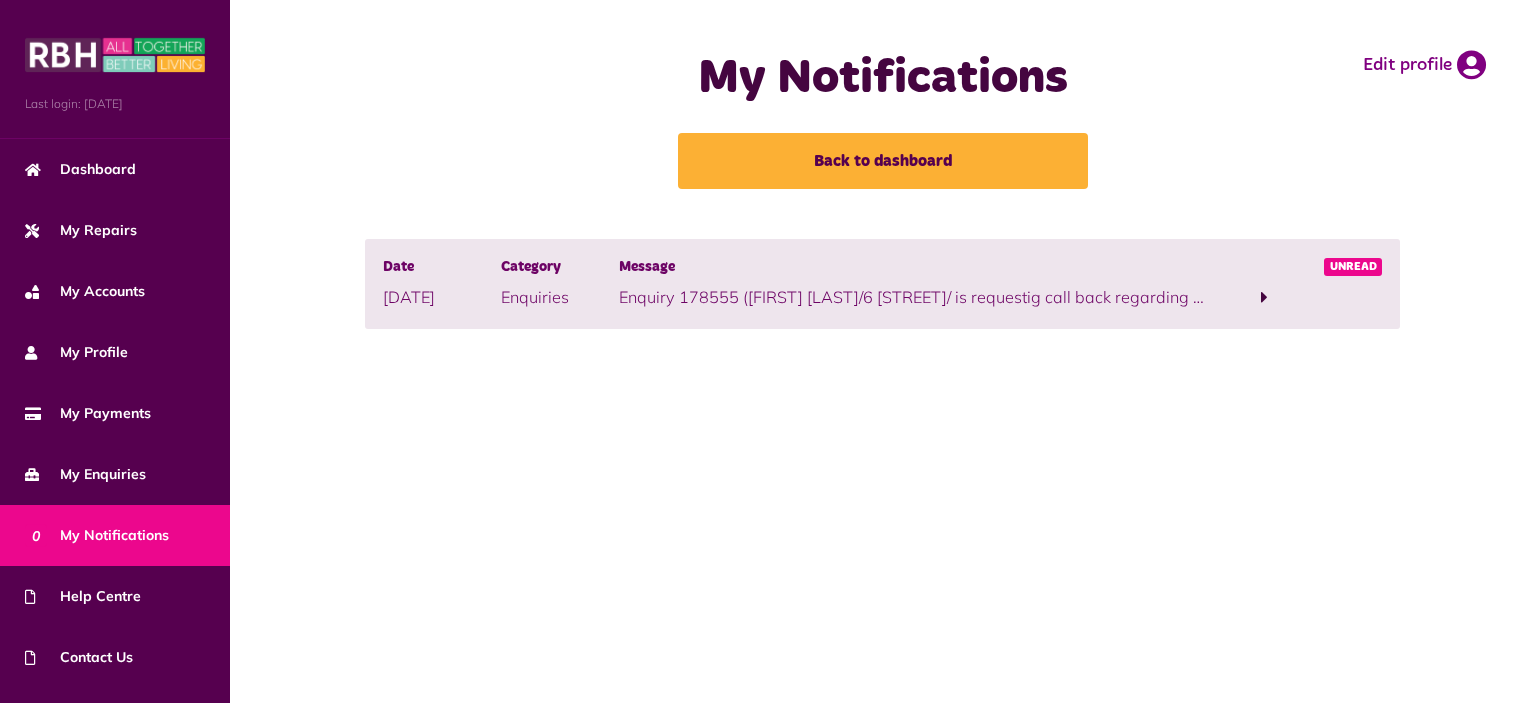 scroll, scrollTop: 0, scrollLeft: 0, axis: both 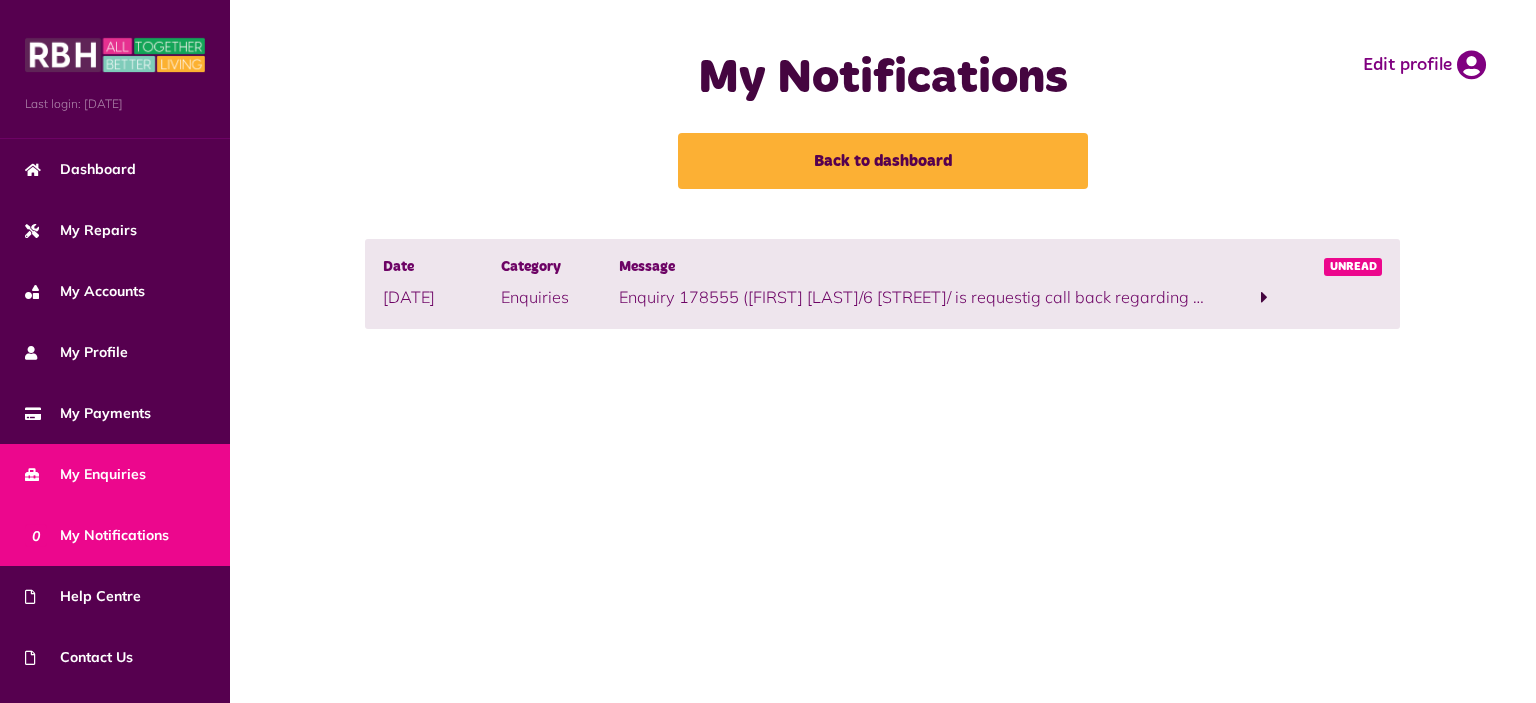 click on "My Enquiries" at bounding box center [85, 474] 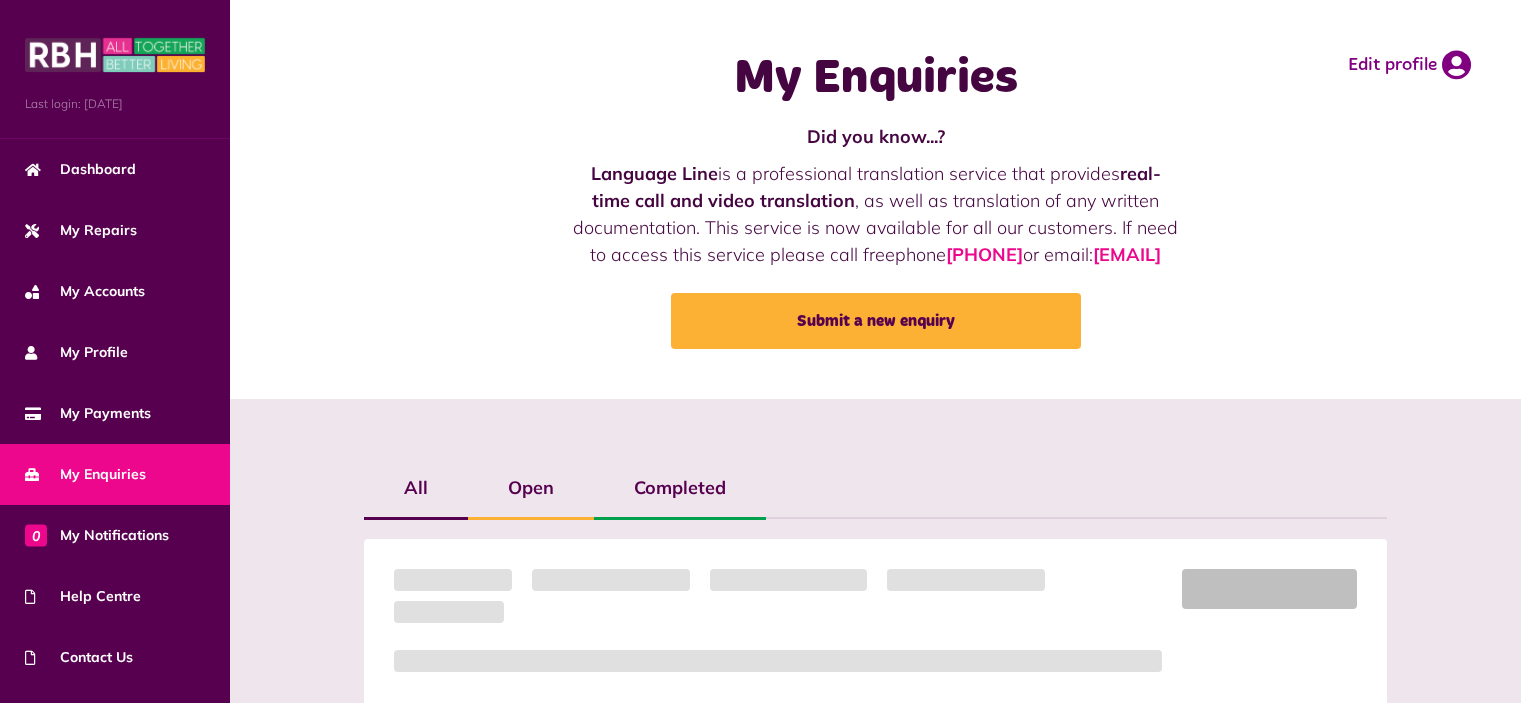 scroll, scrollTop: 0, scrollLeft: 0, axis: both 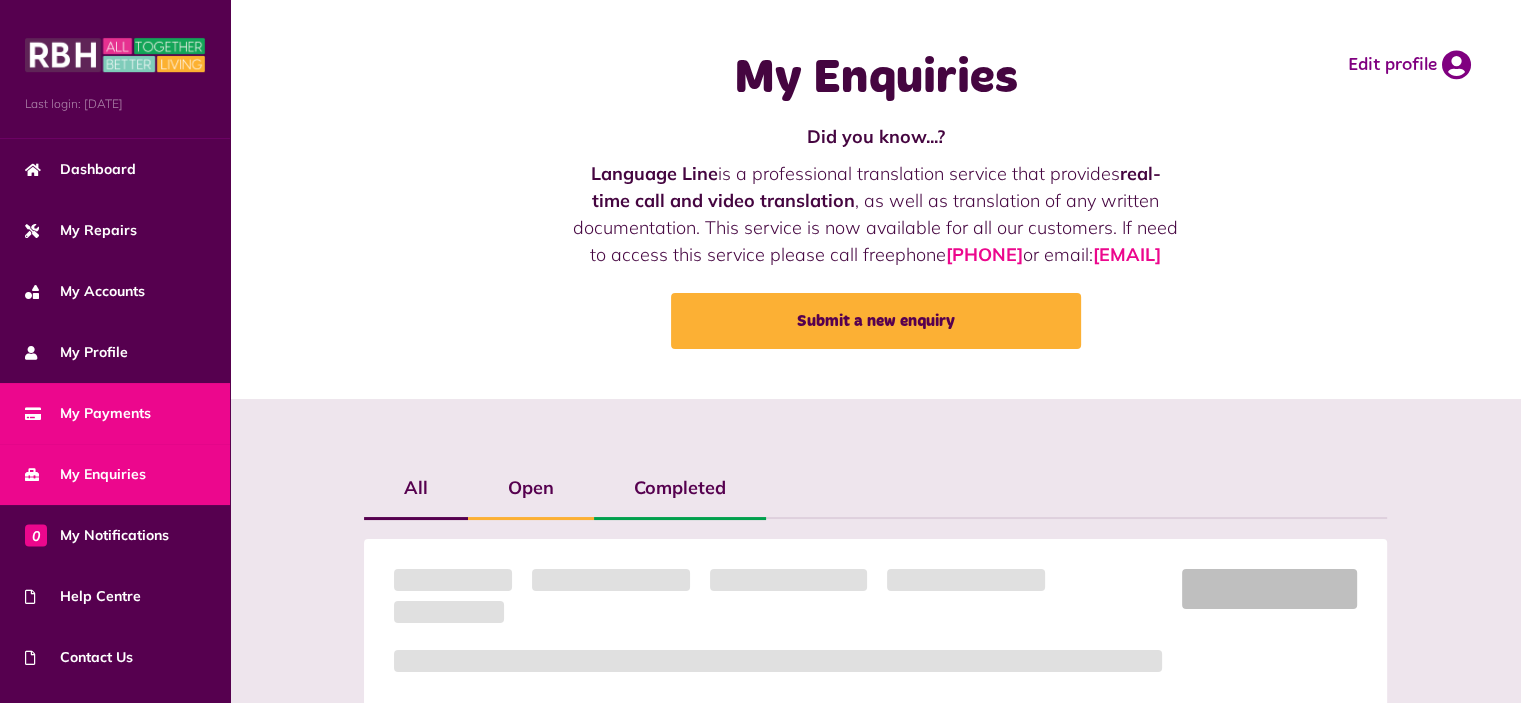 click on "My Payments" at bounding box center [88, 413] 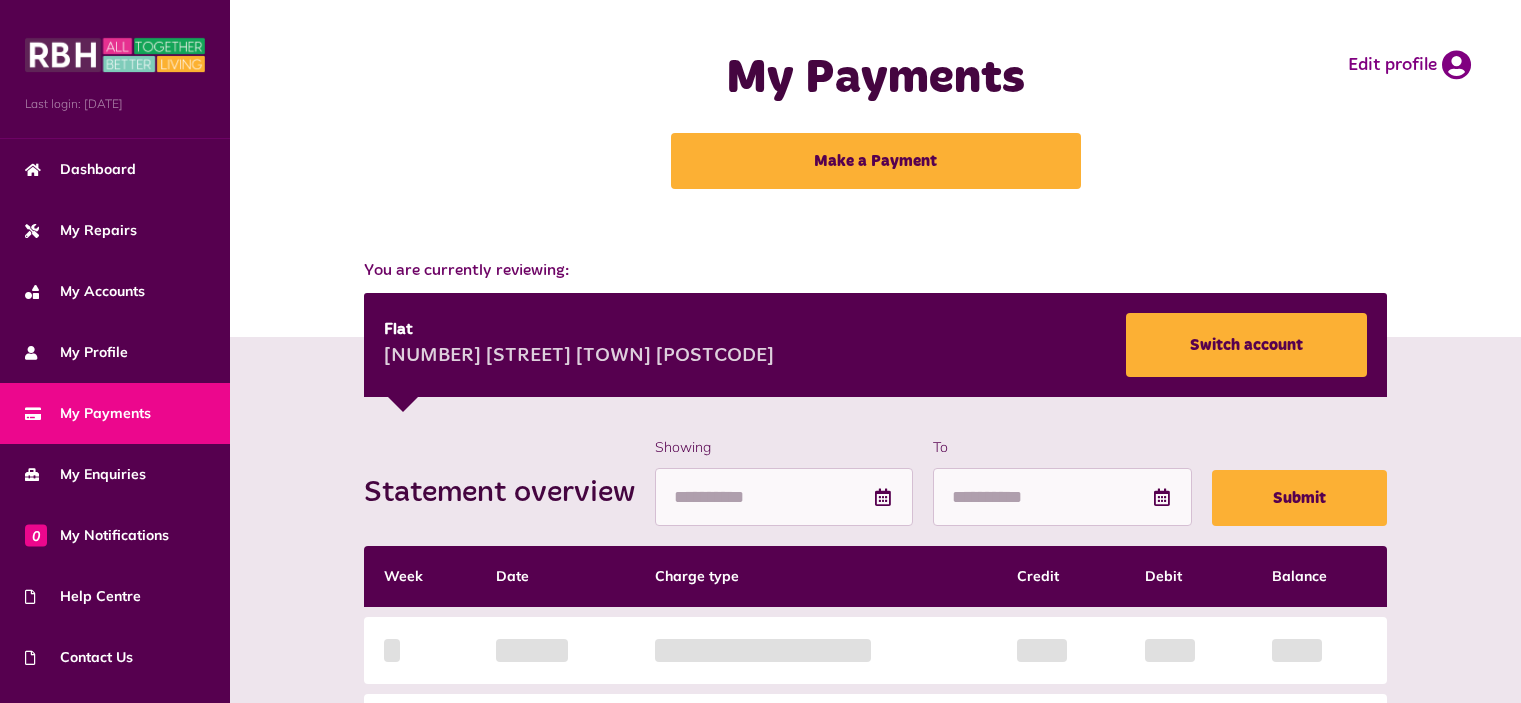 scroll, scrollTop: 0, scrollLeft: 0, axis: both 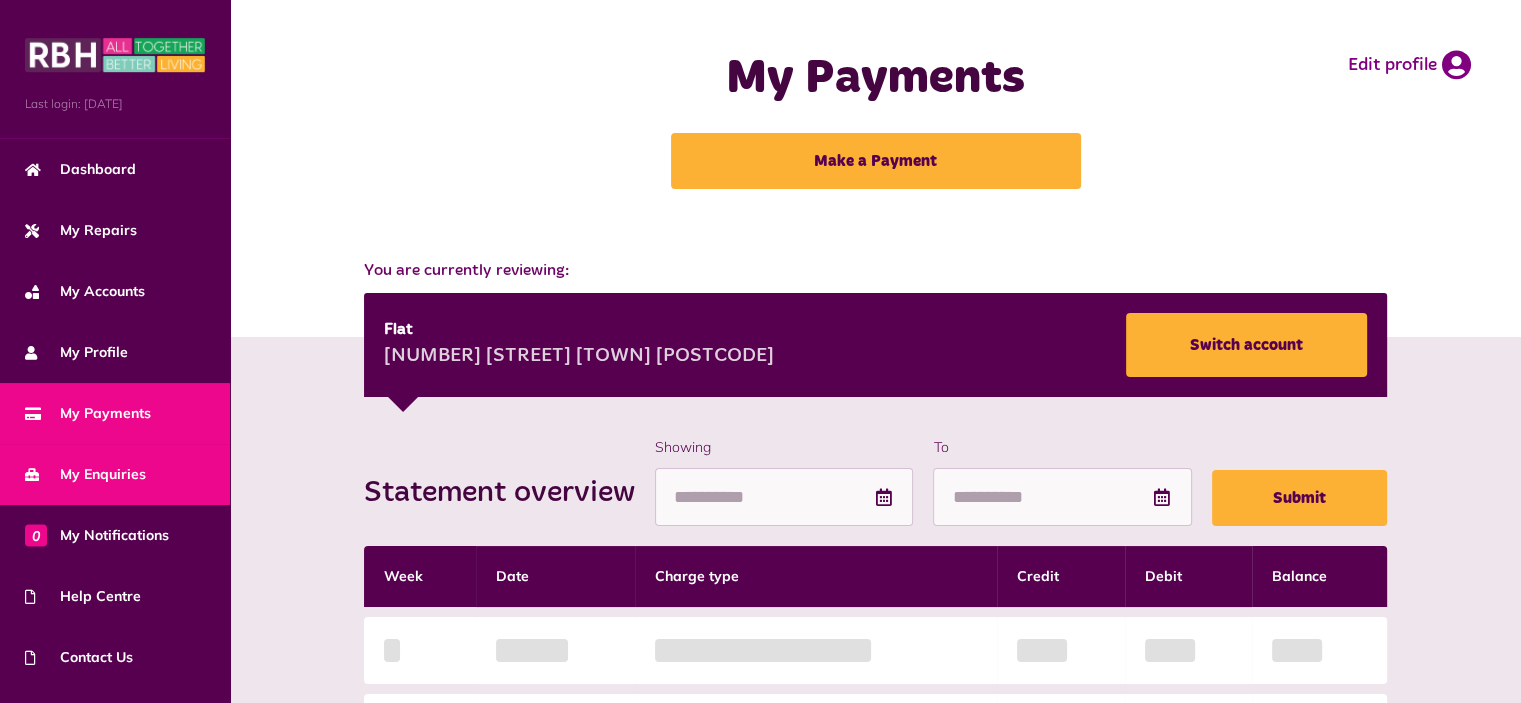 drag, startPoint x: 0, startPoint y: 0, endPoint x: 111, endPoint y: 460, distance: 473.2029 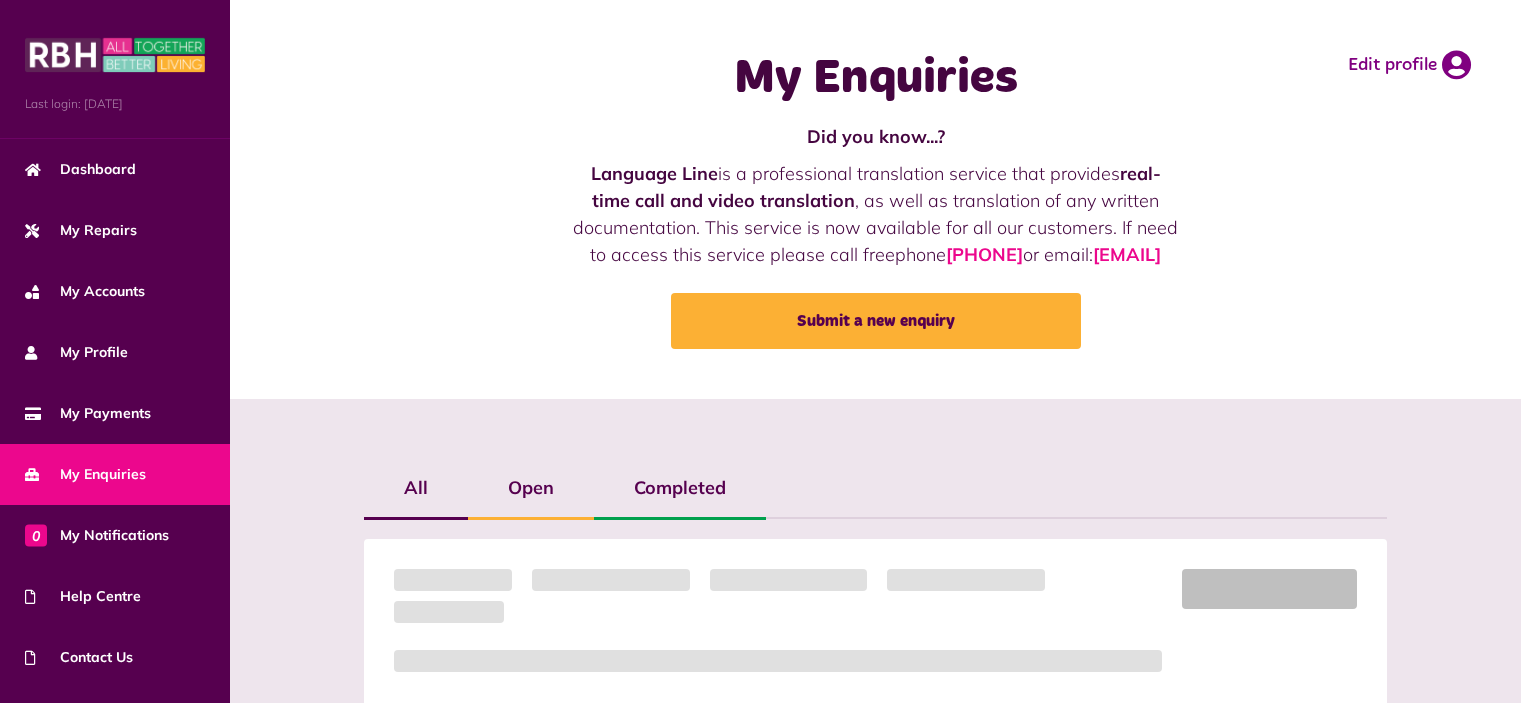 scroll, scrollTop: 0, scrollLeft: 0, axis: both 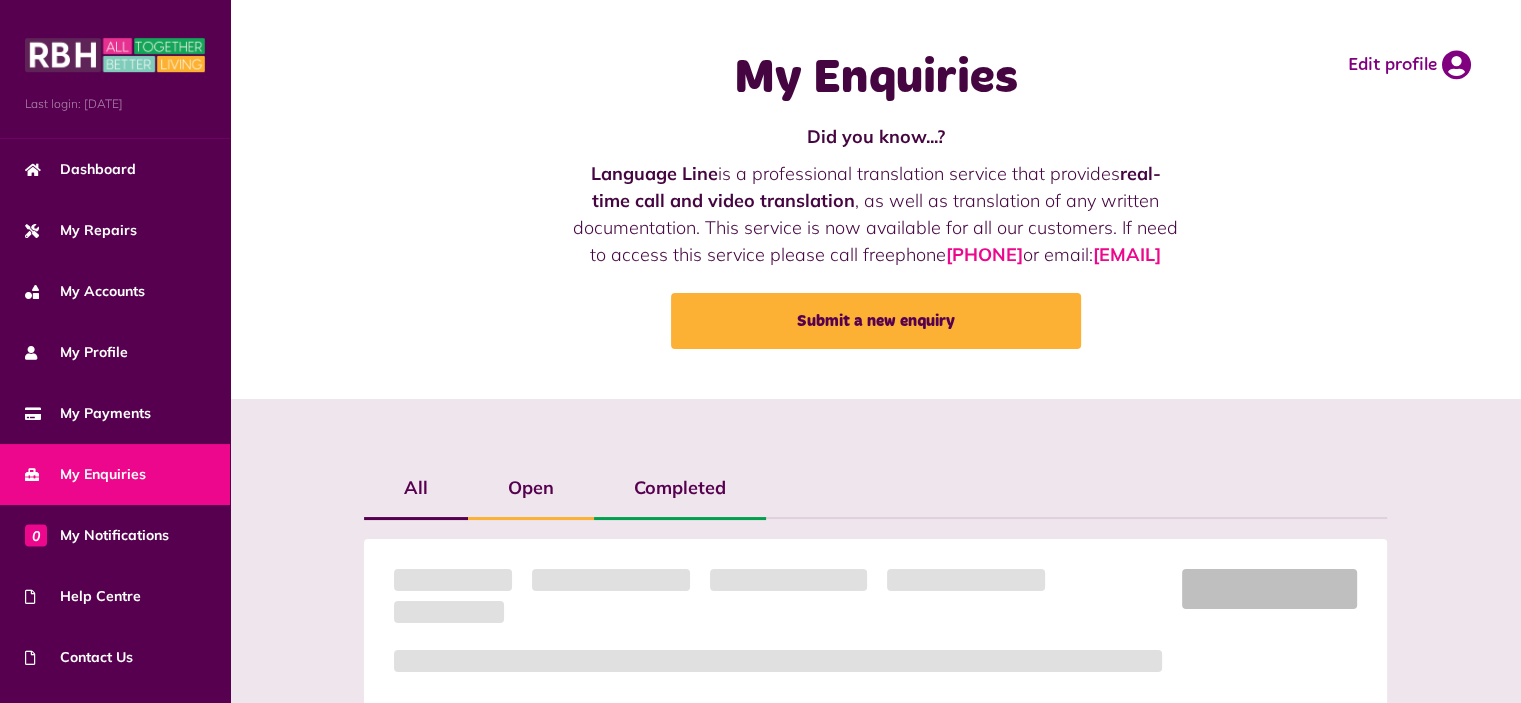 click on "0  My Notifications" at bounding box center (97, 535) 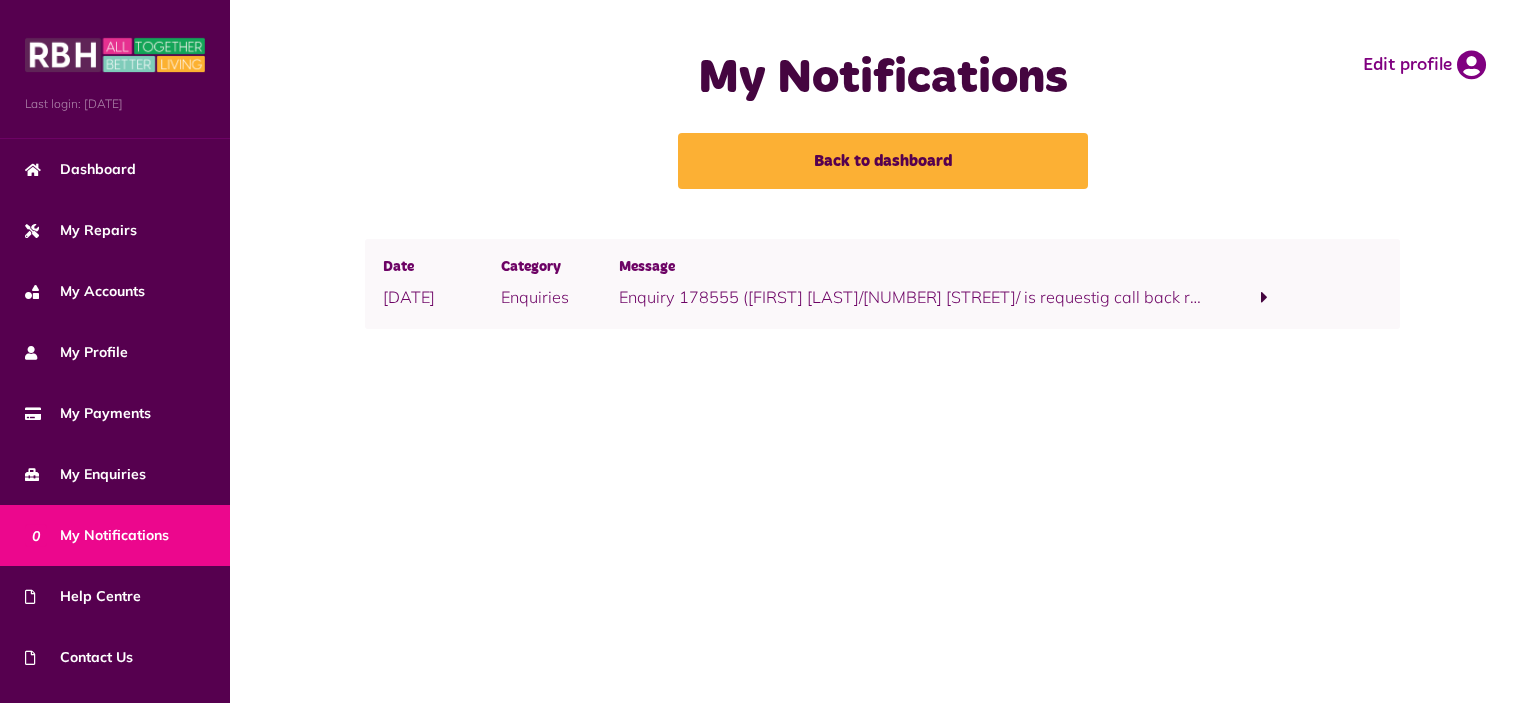 scroll, scrollTop: 0, scrollLeft: 0, axis: both 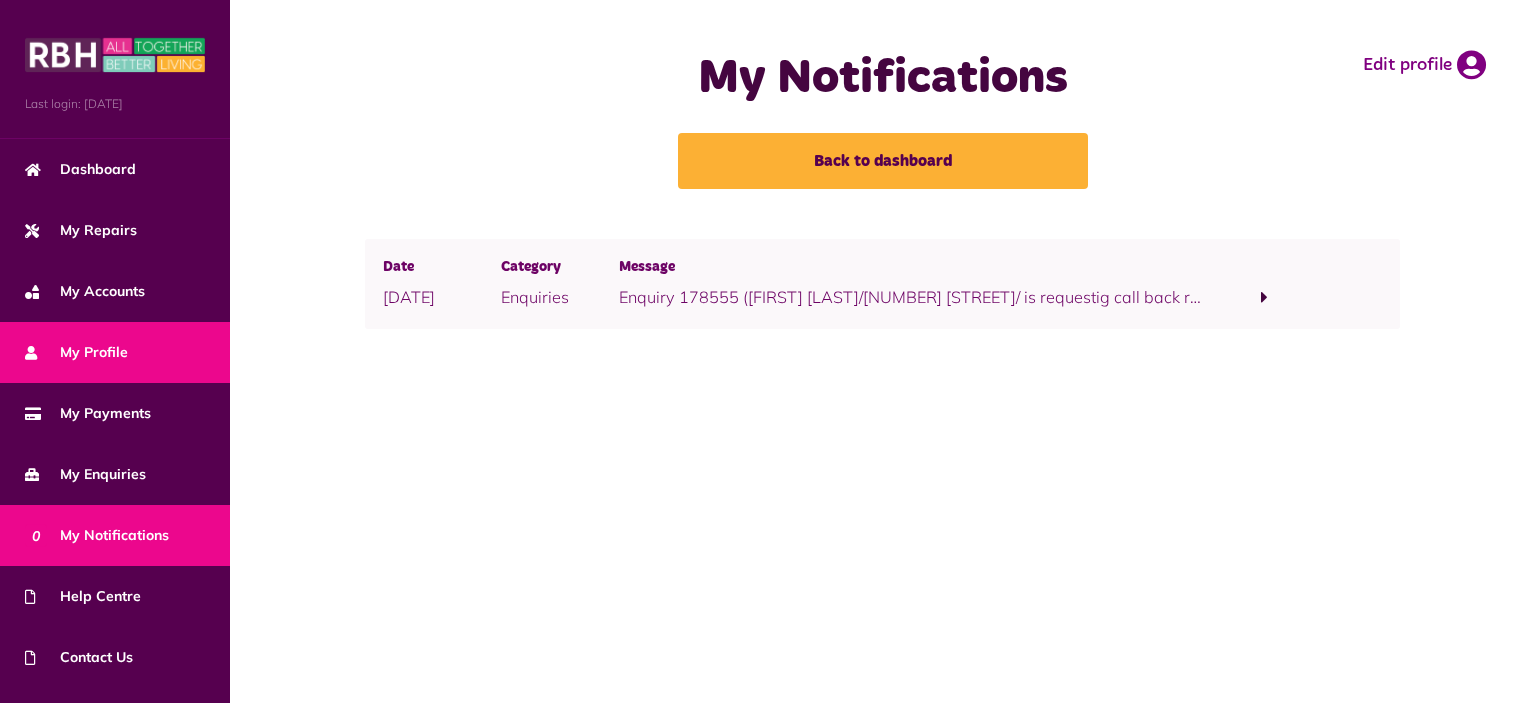 click on "My Profile" at bounding box center [115, 352] 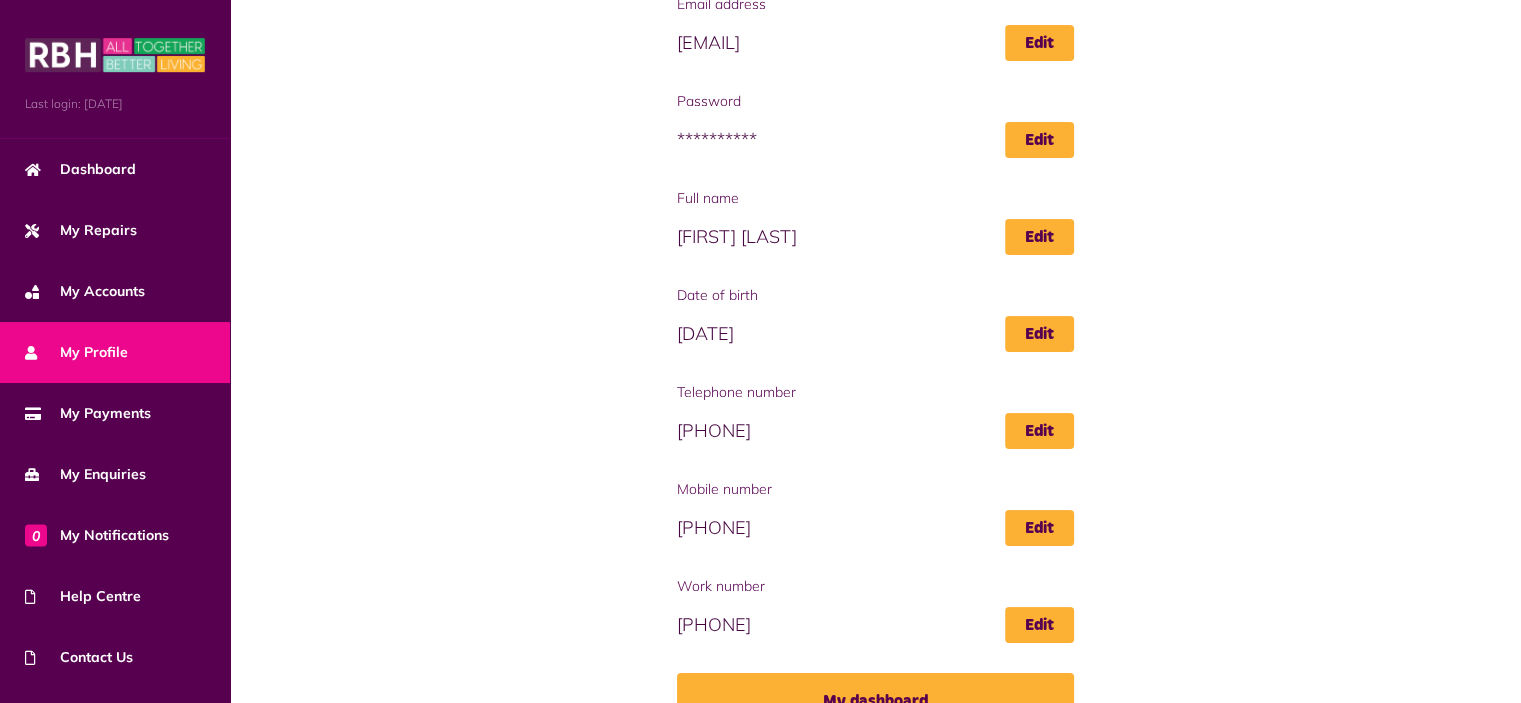 scroll, scrollTop: 251, scrollLeft: 0, axis: vertical 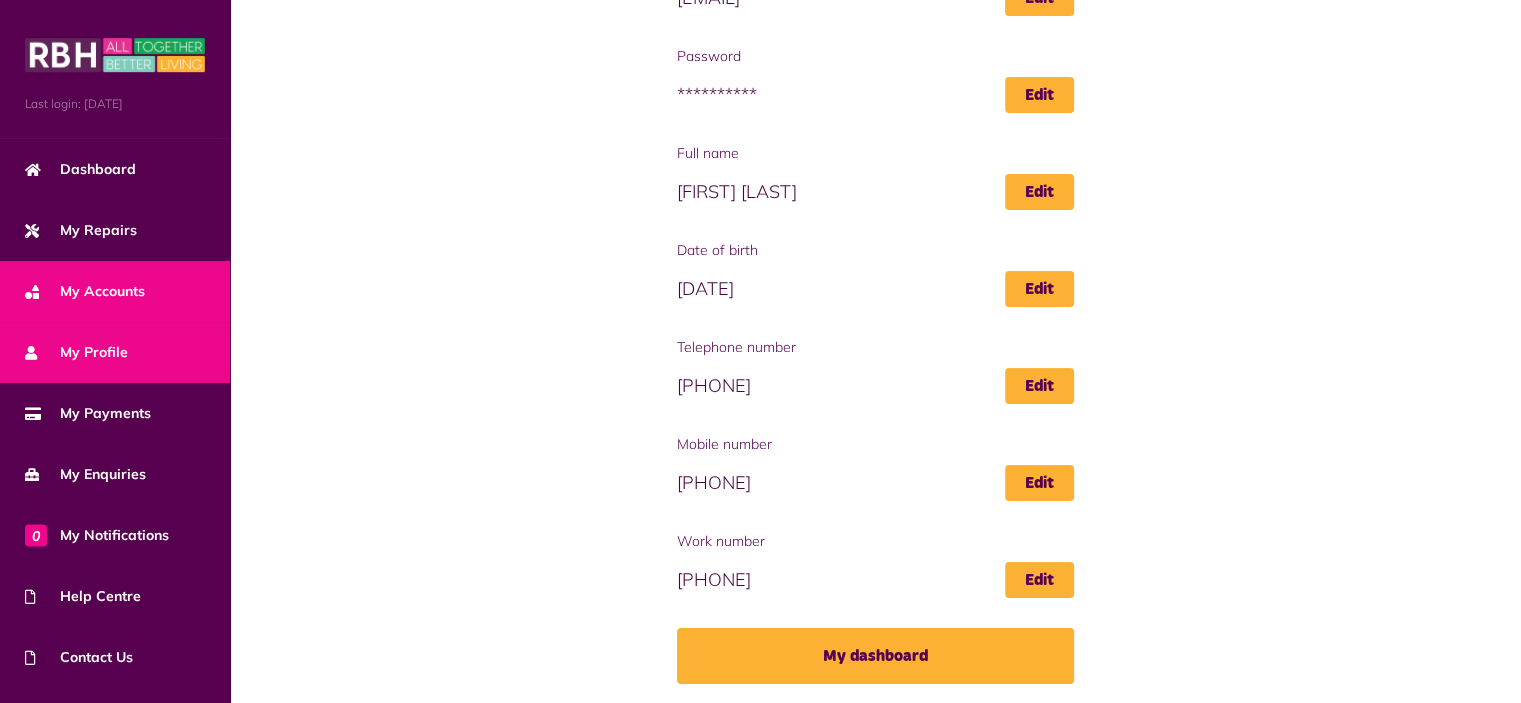 click on "My Accounts" at bounding box center (115, 291) 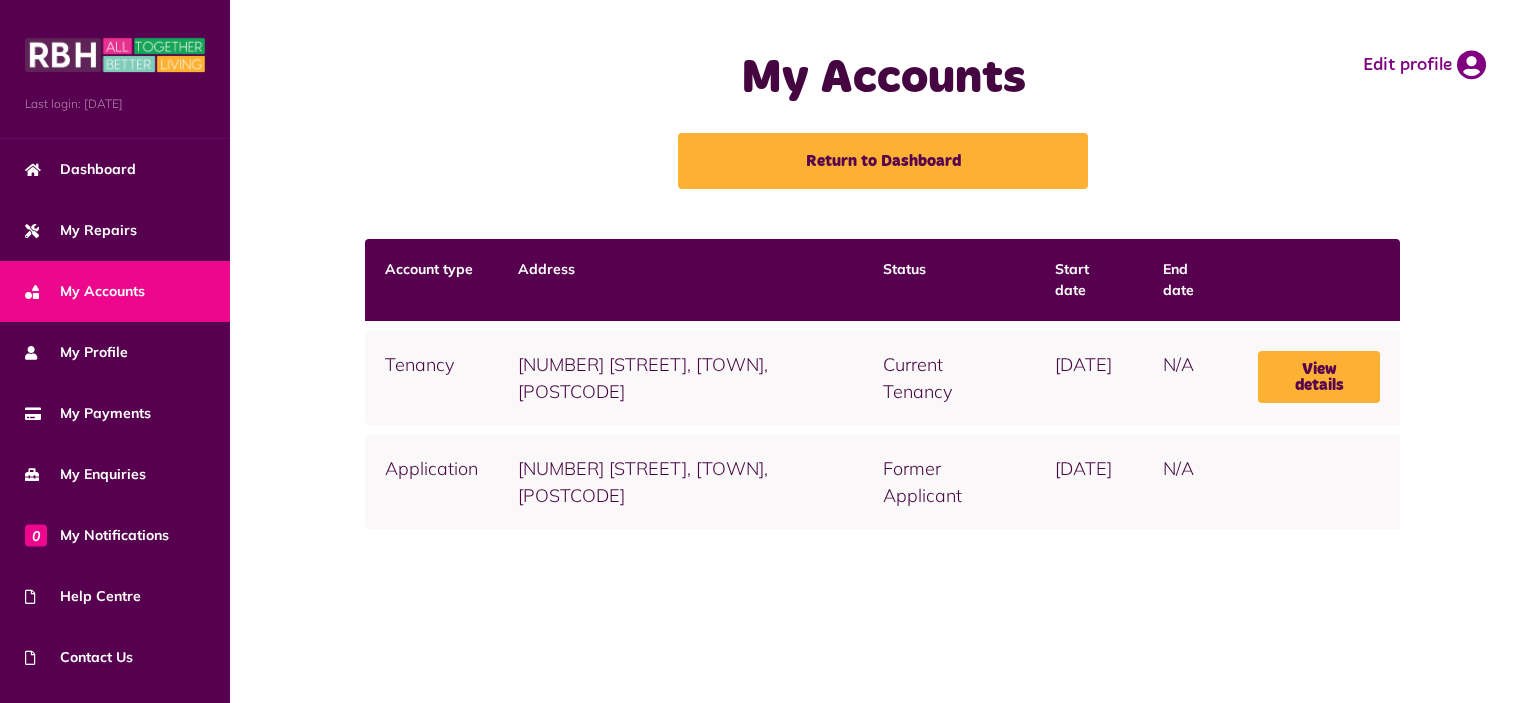 scroll, scrollTop: 0, scrollLeft: 0, axis: both 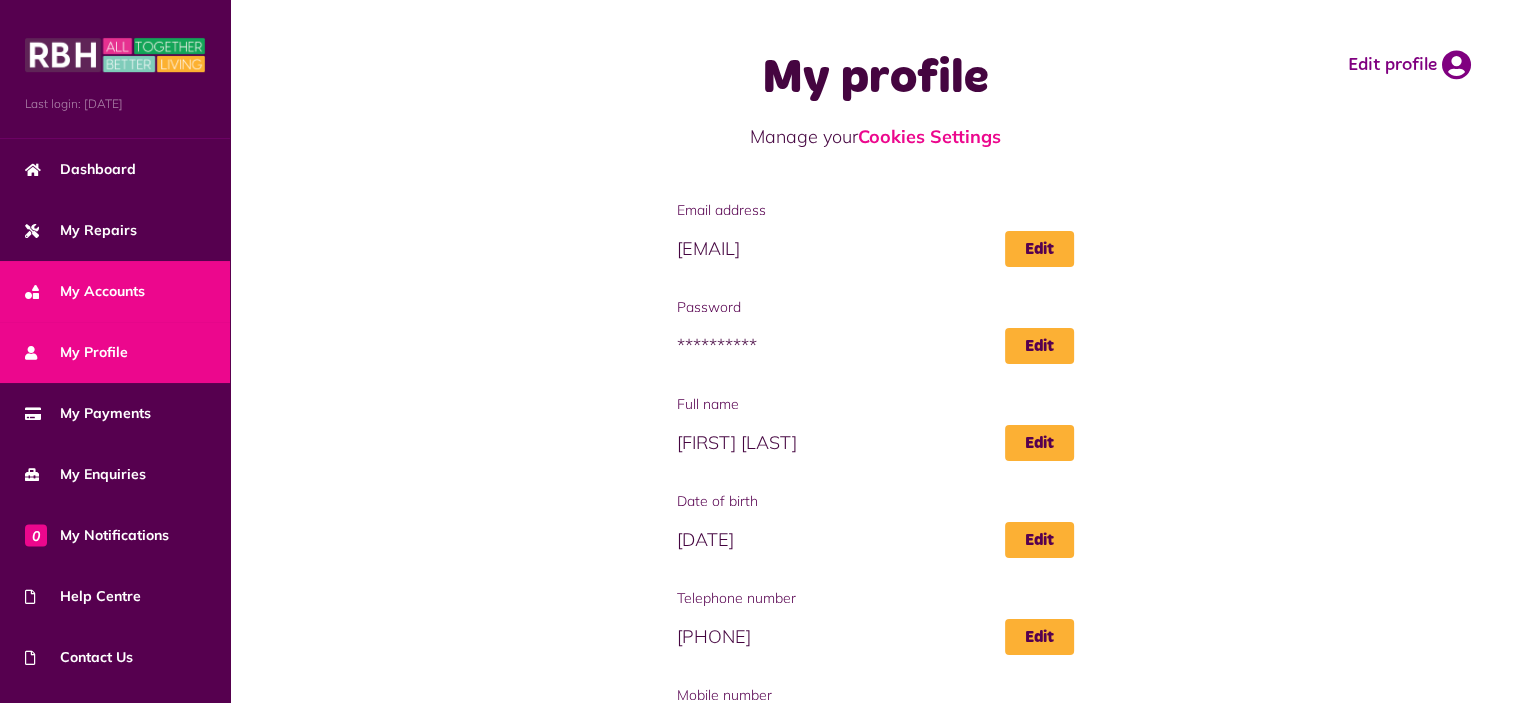 click on "My Accounts" at bounding box center (85, 291) 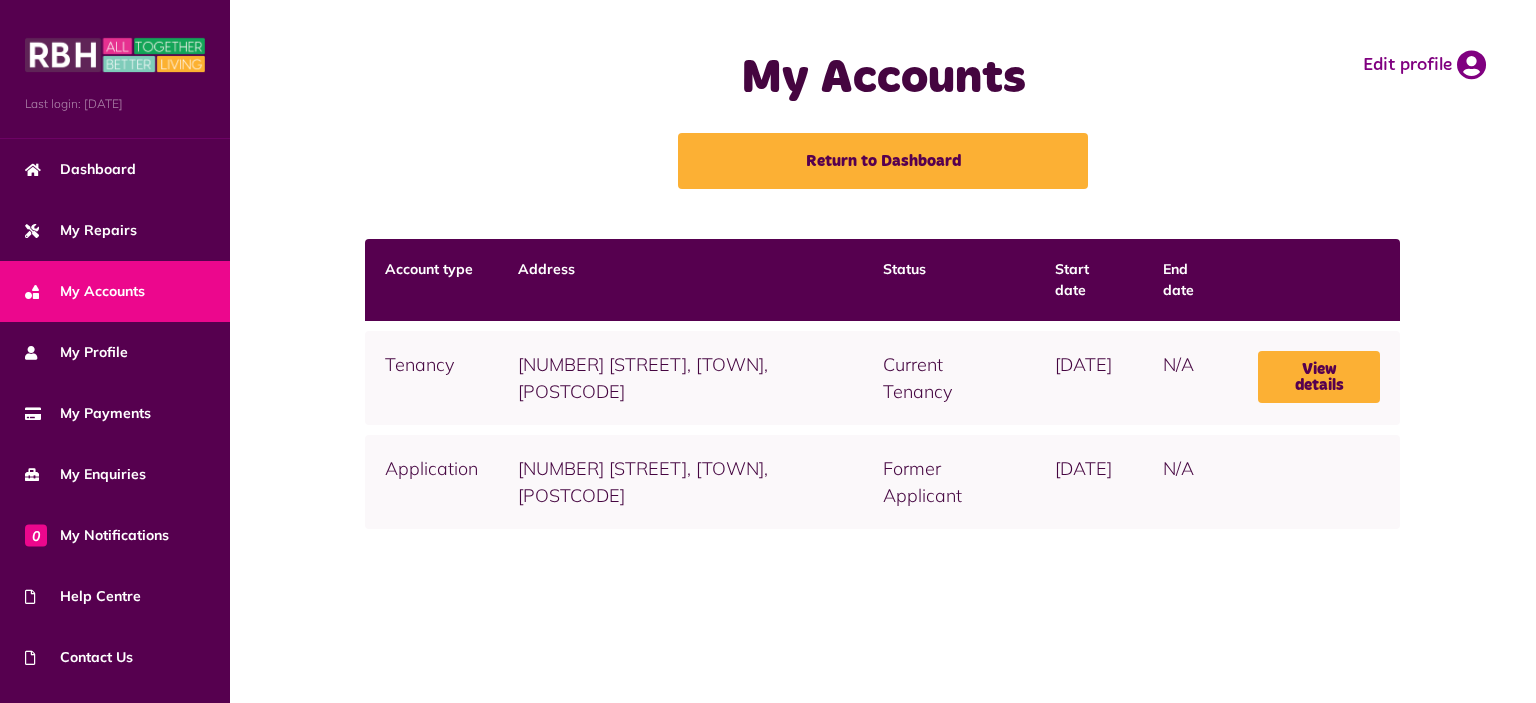 scroll, scrollTop: 0, scrollLeft: 0, axis: both 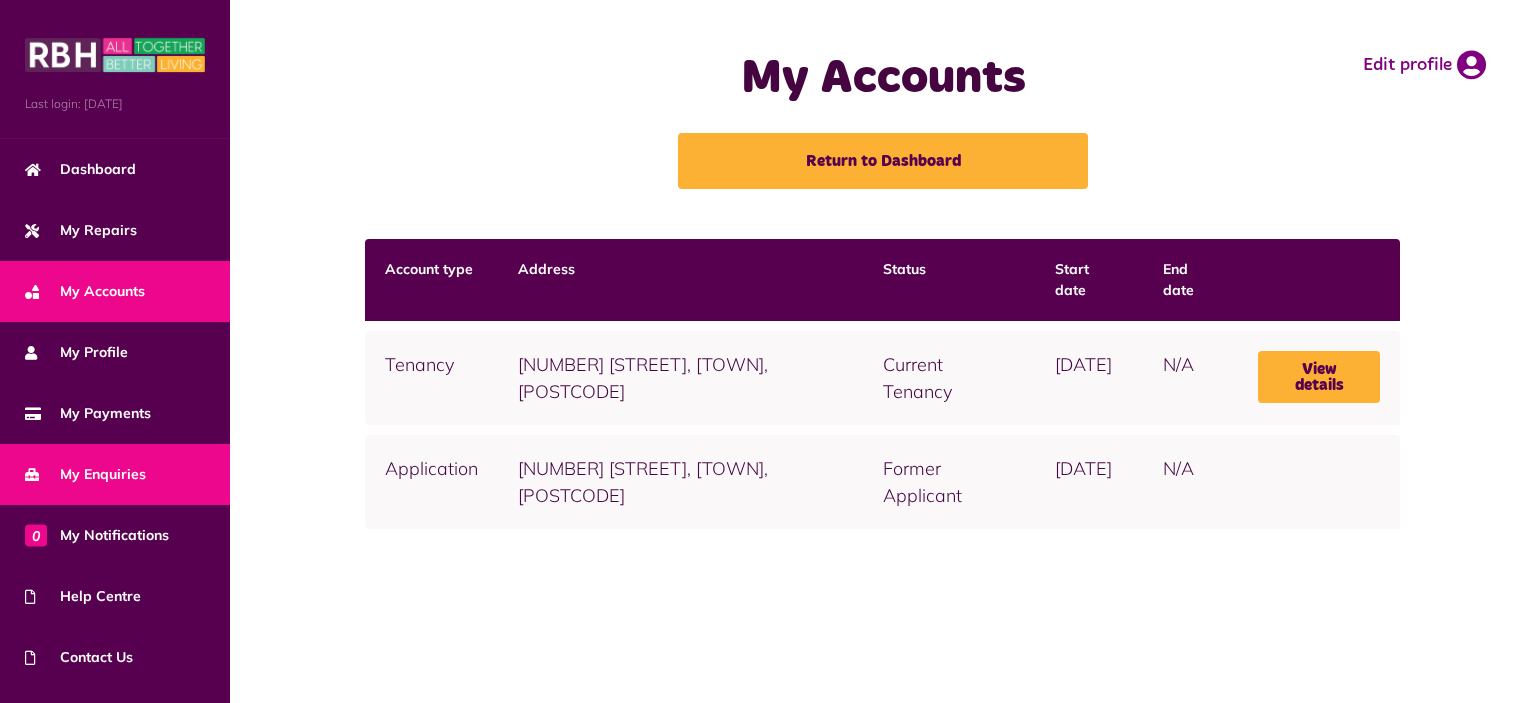 click on "My Enquiries" at bounding box center [115, 474] 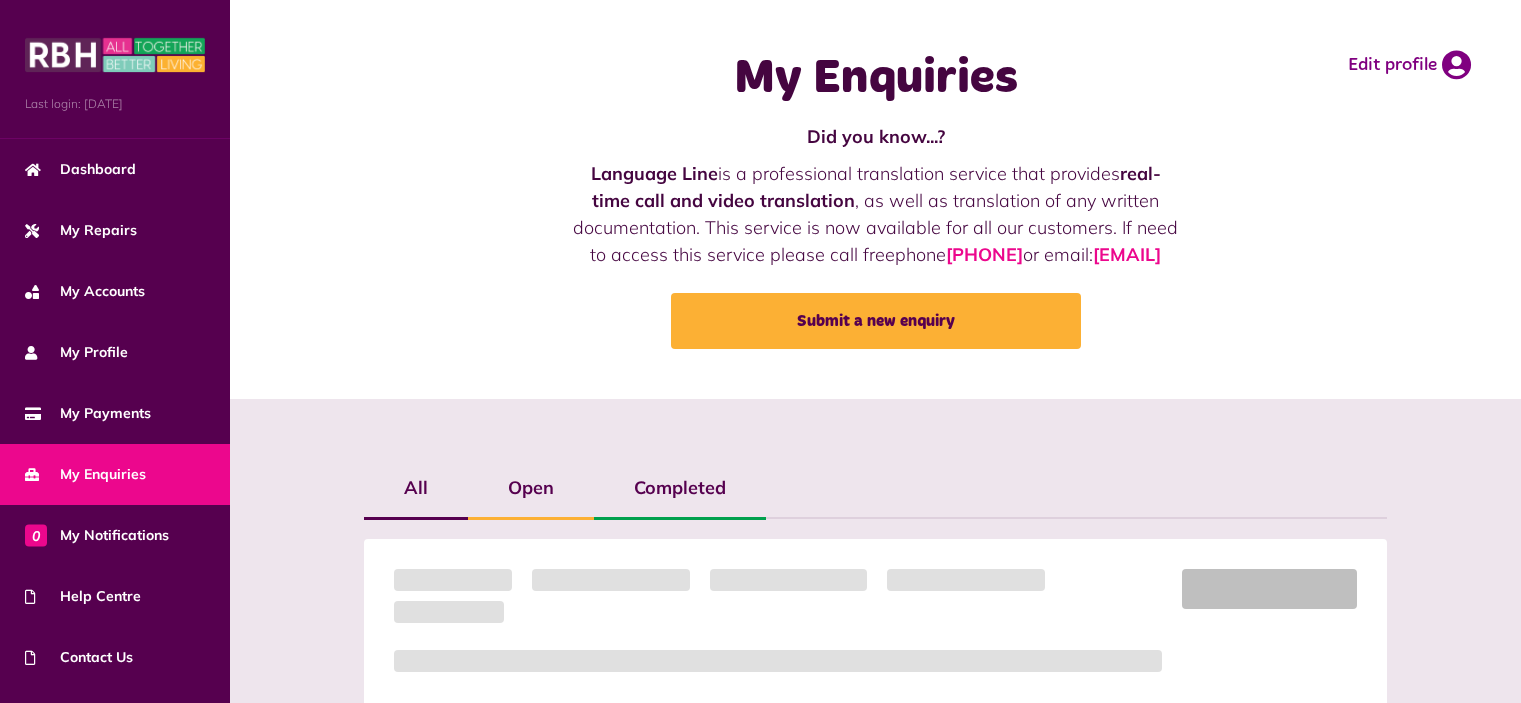 scroll, scrollTop: 0, scrollLeft: 0, axis: both 